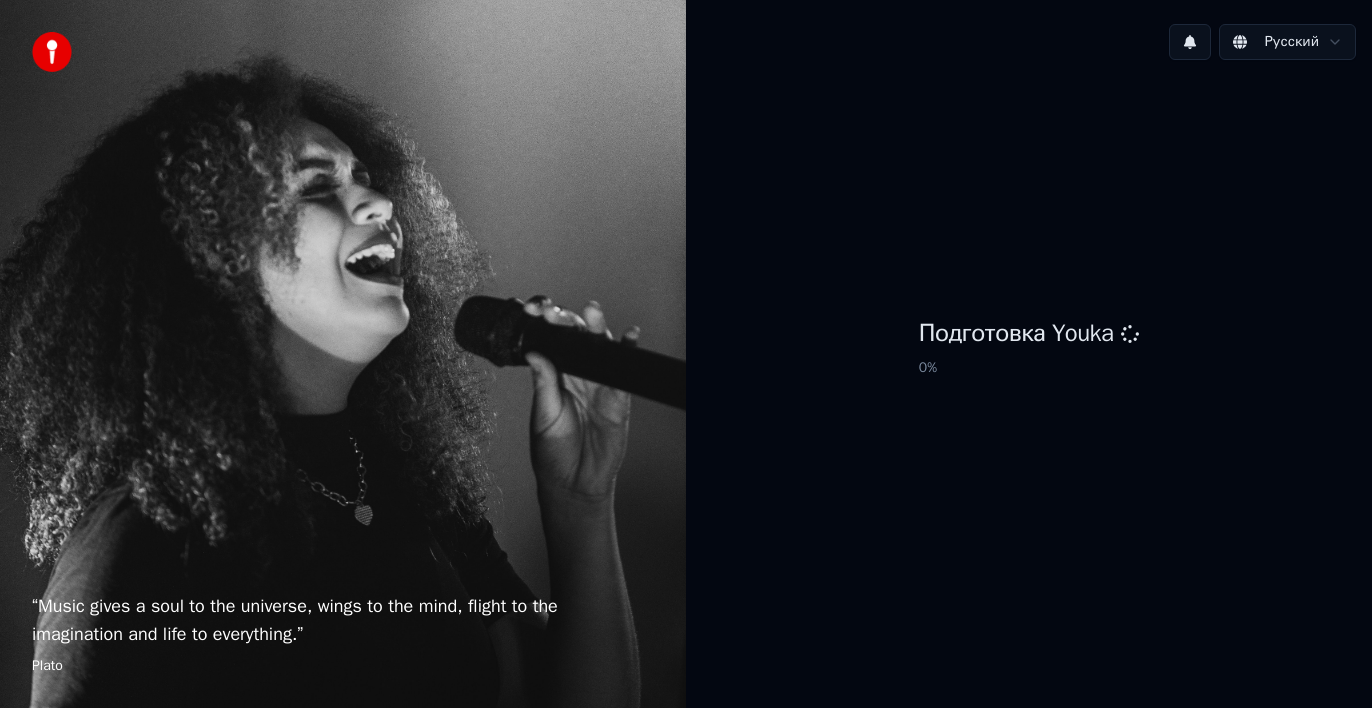 scroll, scrollTop: 0, scrollLeft: 0, axis: both 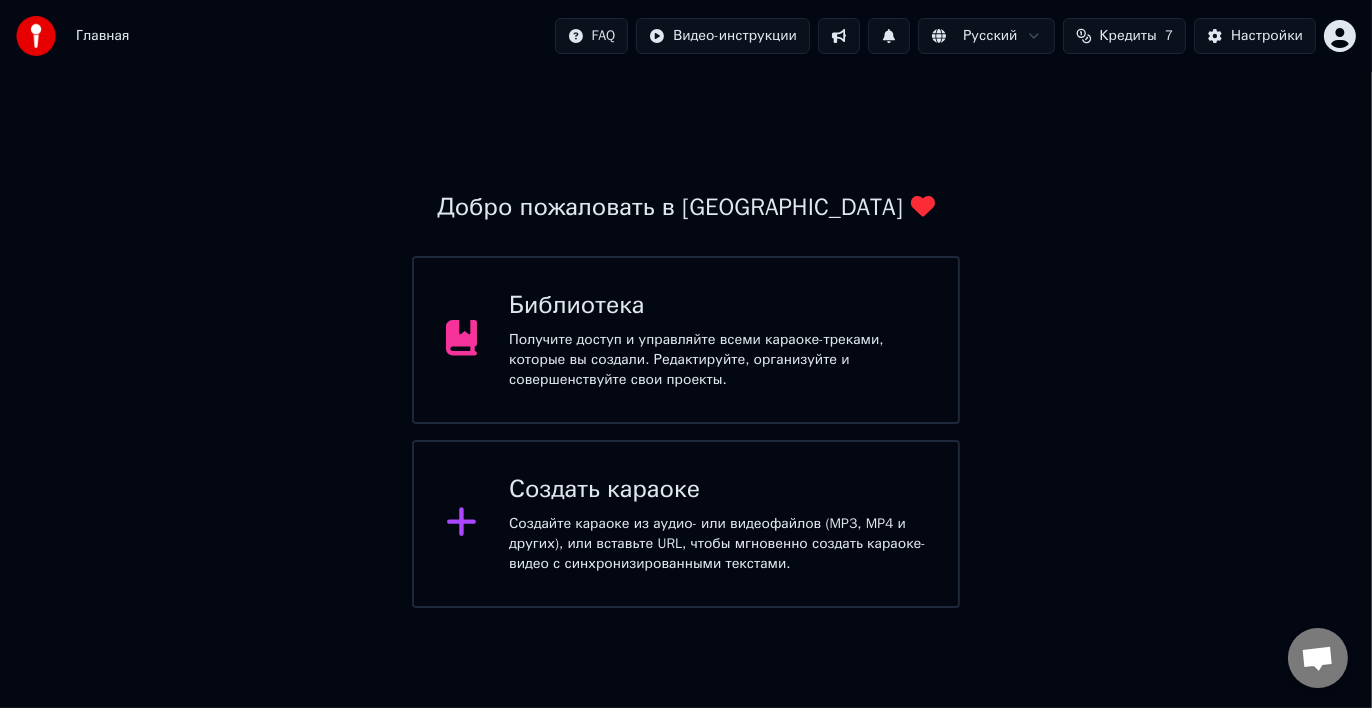 click on "Главная FAQ Видео-инструкции Русский Кредиты 7 Настройки Добро пожаловать в Youka Библиотека Получите доступ и управляйте всеми караоке-треками, которые вы создали. Редактируйте, организуйте и совершенствуйте свои проекты. Создать караоке Создайте караоке из аудио- или видеофайлов (MP3, MP4 и других), или вставьте URL, чтобы мгновенно создать караоке-видео с синхронизированными текстами." at bounding box center [686, 304] 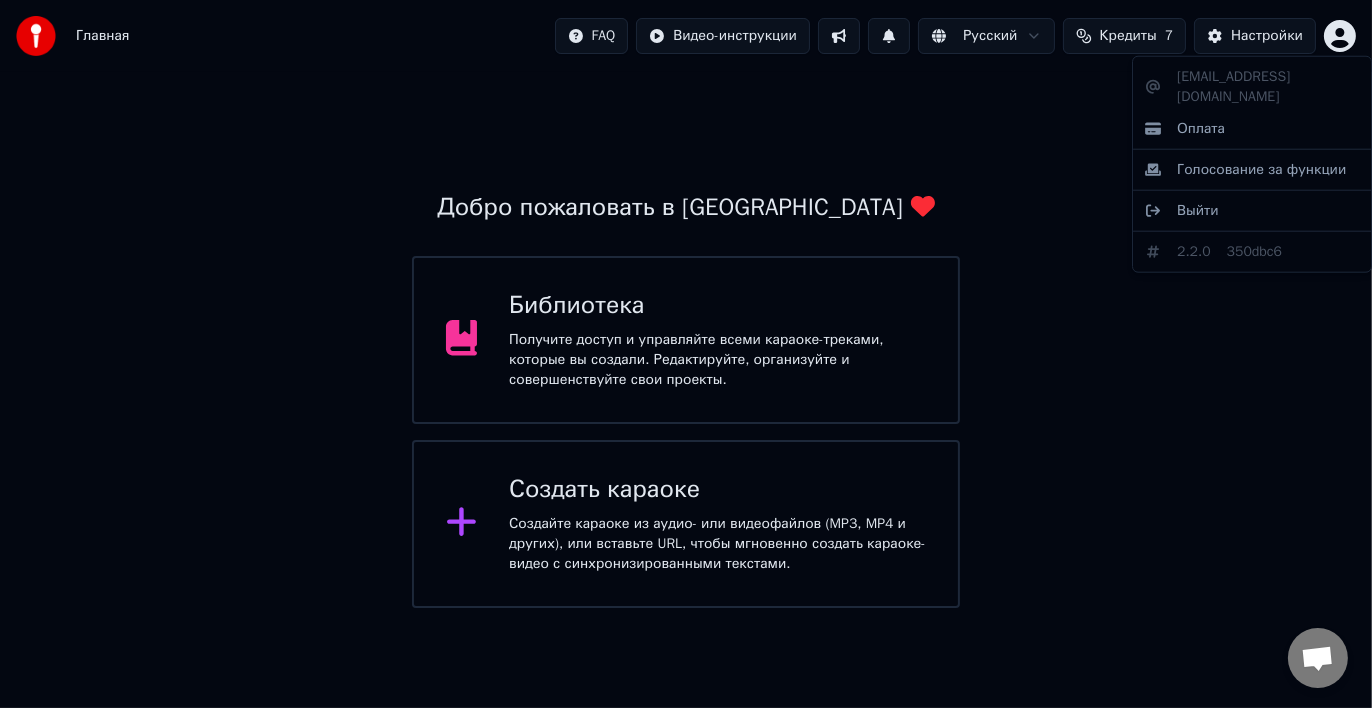 click on "Главная FAQ Видео-инструкции Русский Кредиты 7 Настройки Добро пожаловать в Youka Библиотека Получите доступ и управляйте всеми караоке-треками, которые вы создали. Редактируйте, организуйте и совершенствуйте свои проекты. Создать караоке Создайте караоке из аудио- или видеофайлов (MP3, MP4 и других), или вставьте URL, чтобы мгновенно создать караоке-видео с синхронизированными текстами. [EMAIL_ADDRESS][DOMAIN_NAME] Оплата Голосование за функции Выйти 2.2.0 350dbc6" at bounding box center [686, 304] 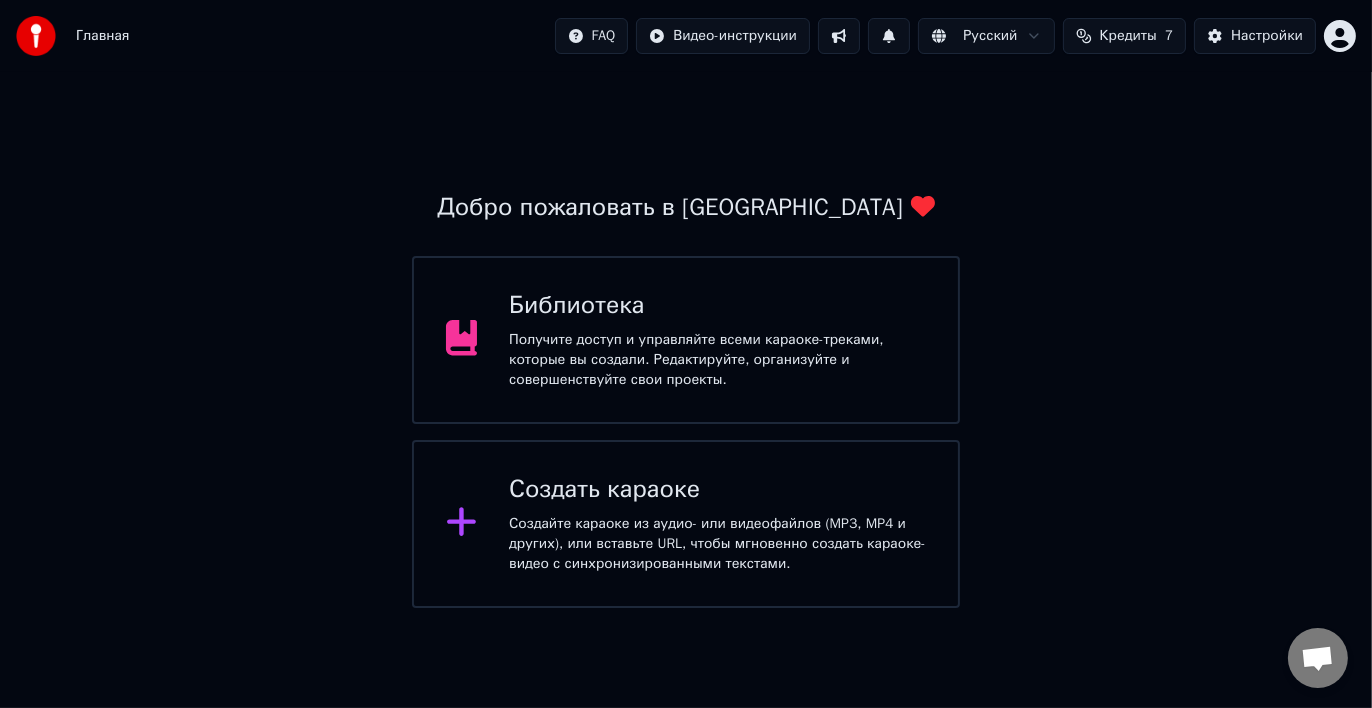 click on "Создать караоке" at bounding box center [717, 490] 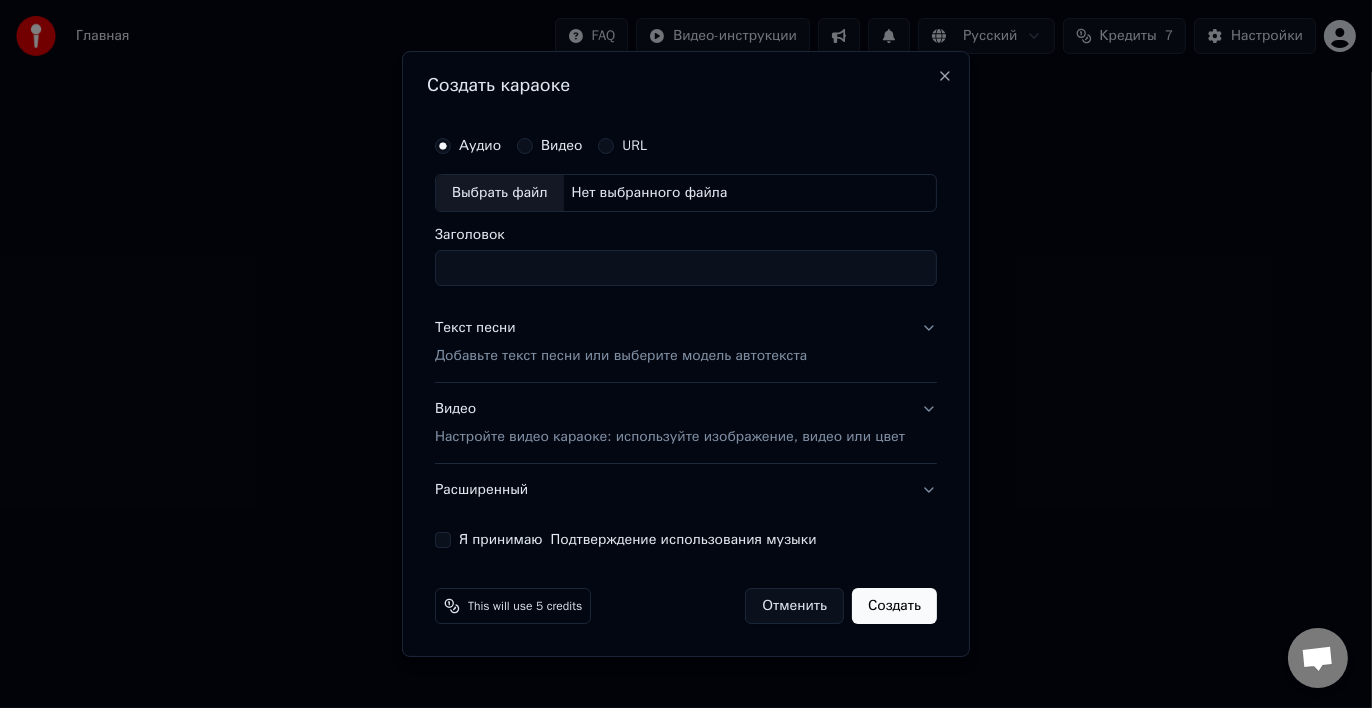 click on "Выбрать файл" at bounding box center (500, 193) 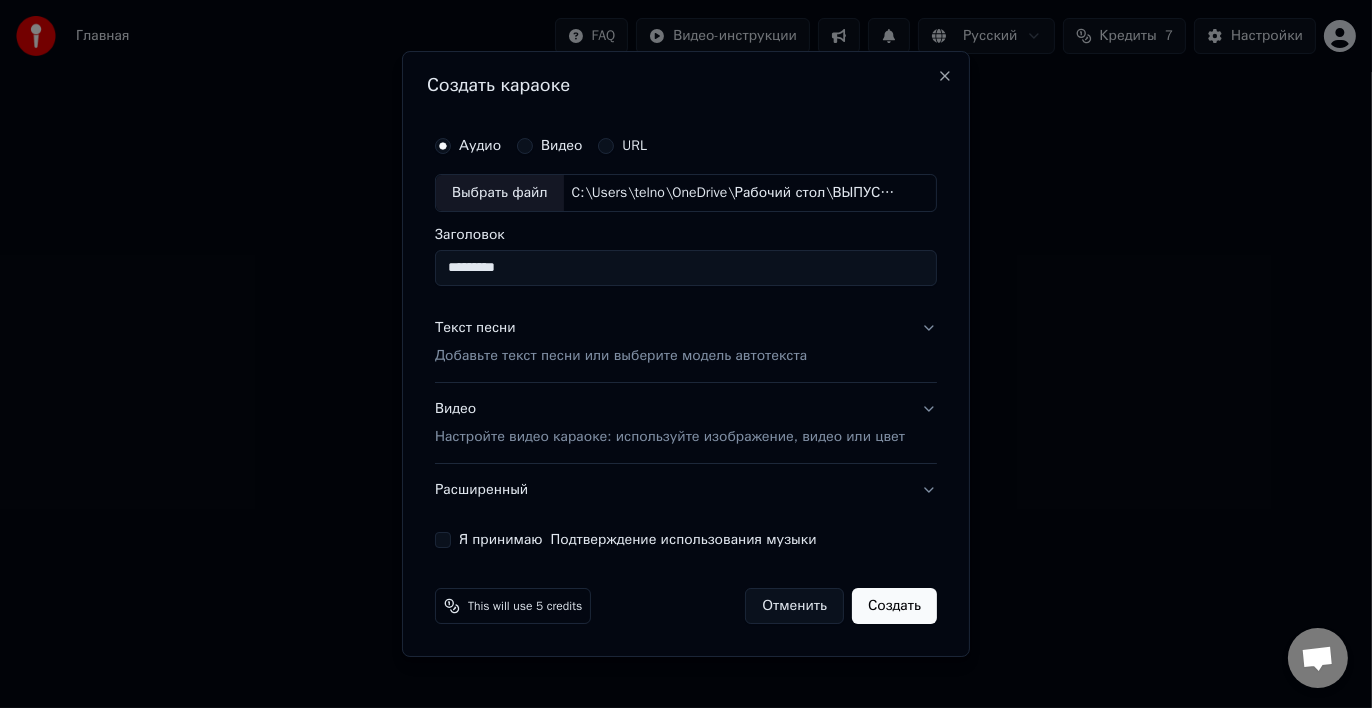 click on "Добавьте текст песни или выберите модель автотекста" at bounding box center (621, 356) 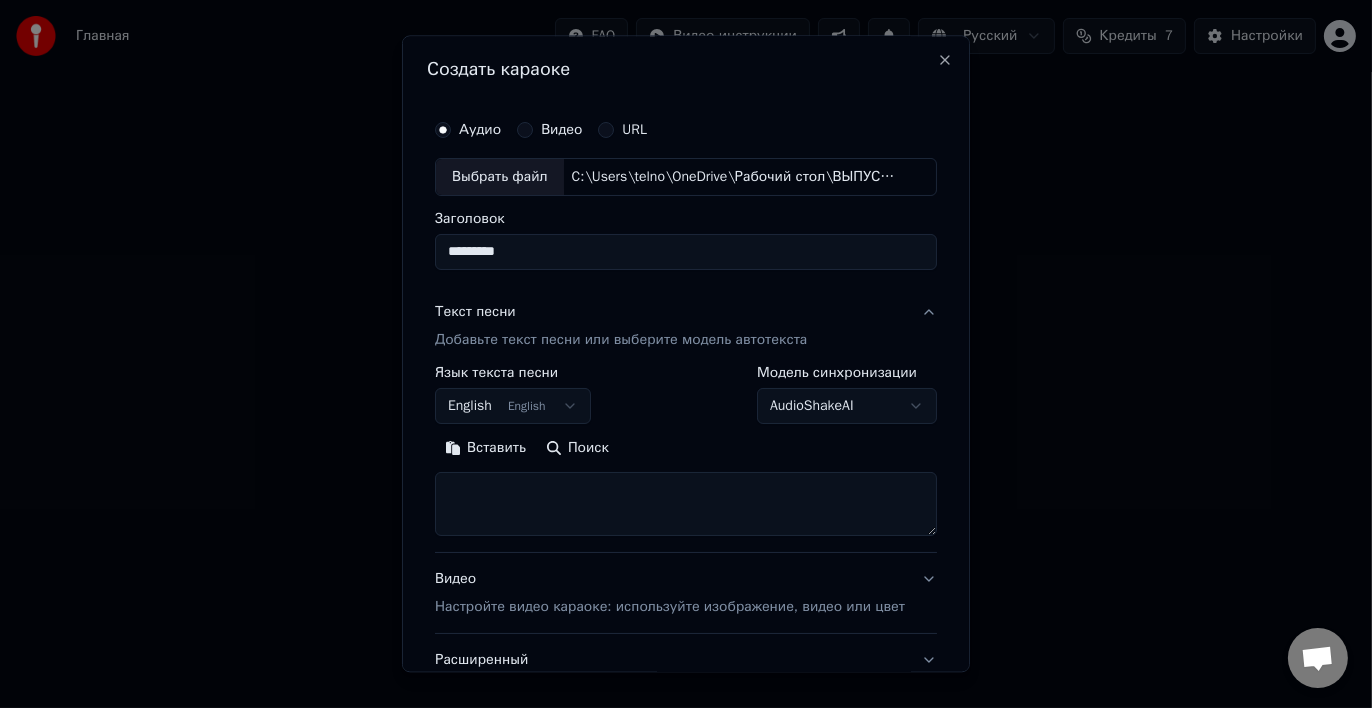 click on "English English" at bounding box center (513, 406) 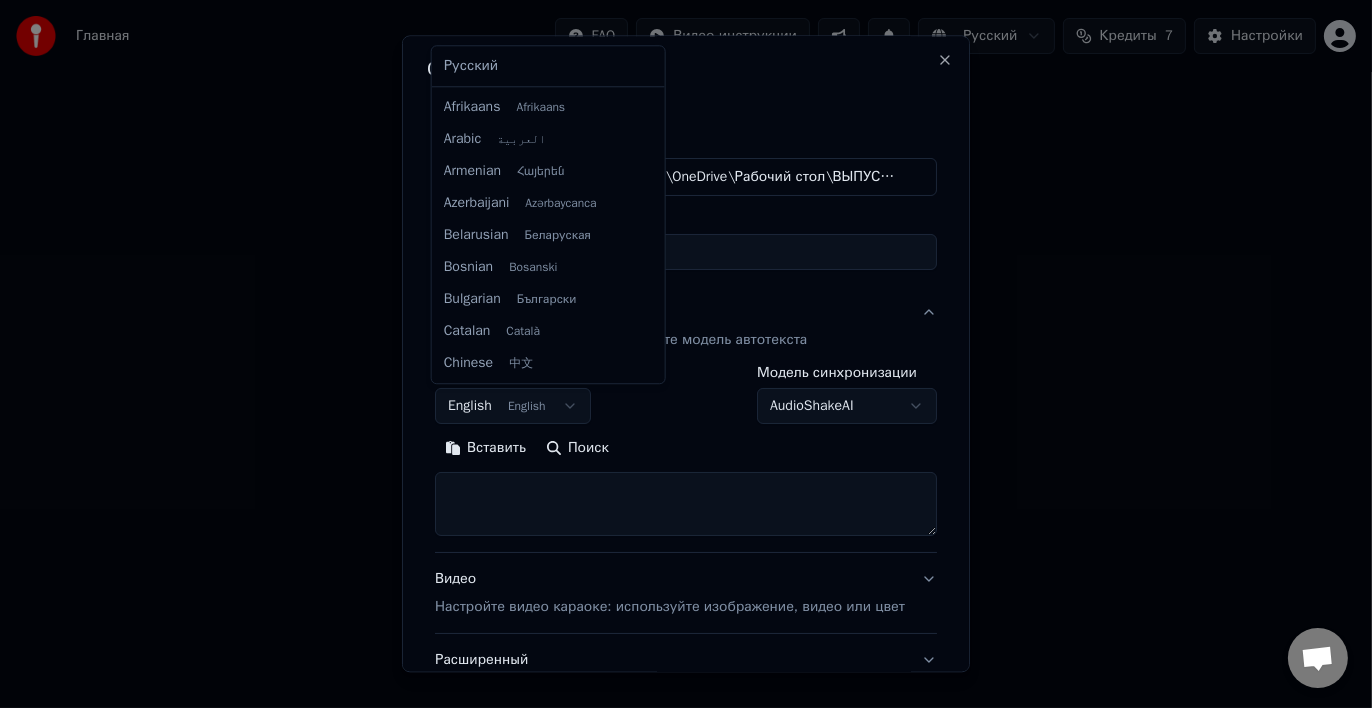 scroll, scrollTop: 160, scrollLeft: 0, axis: vertical 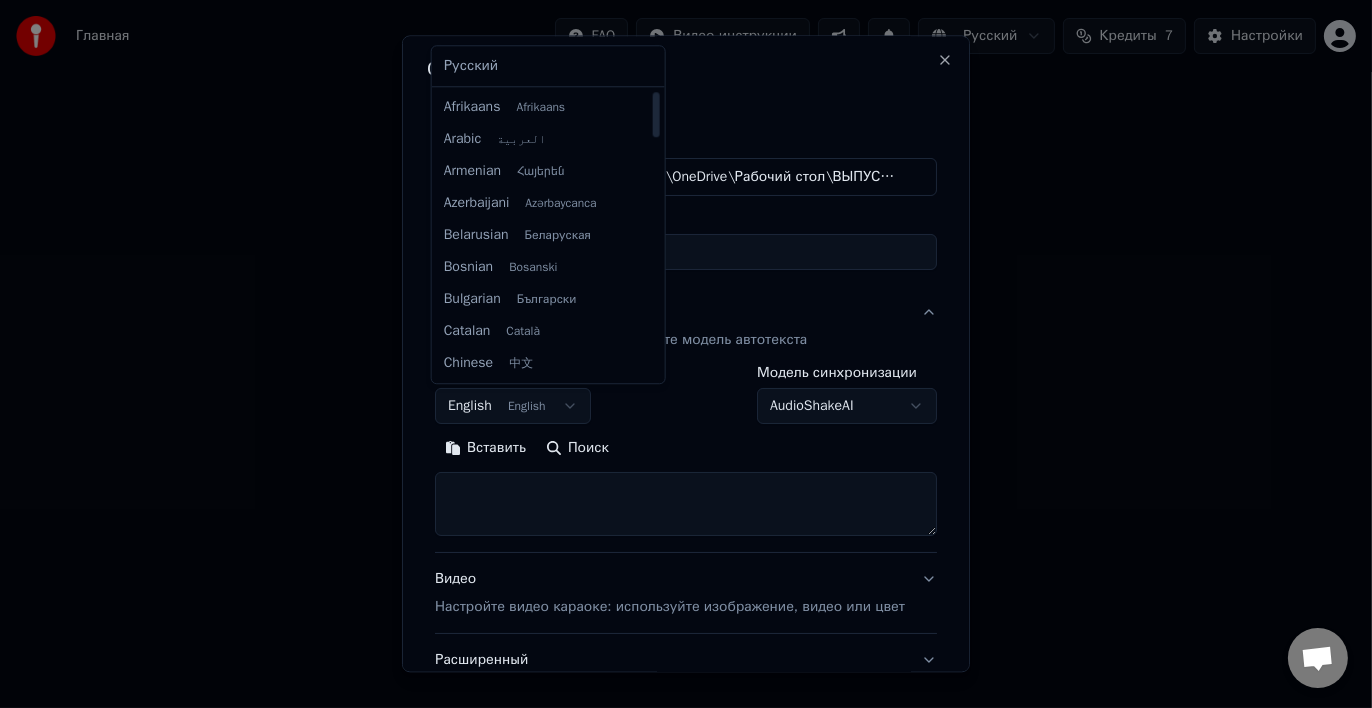 select on "**" 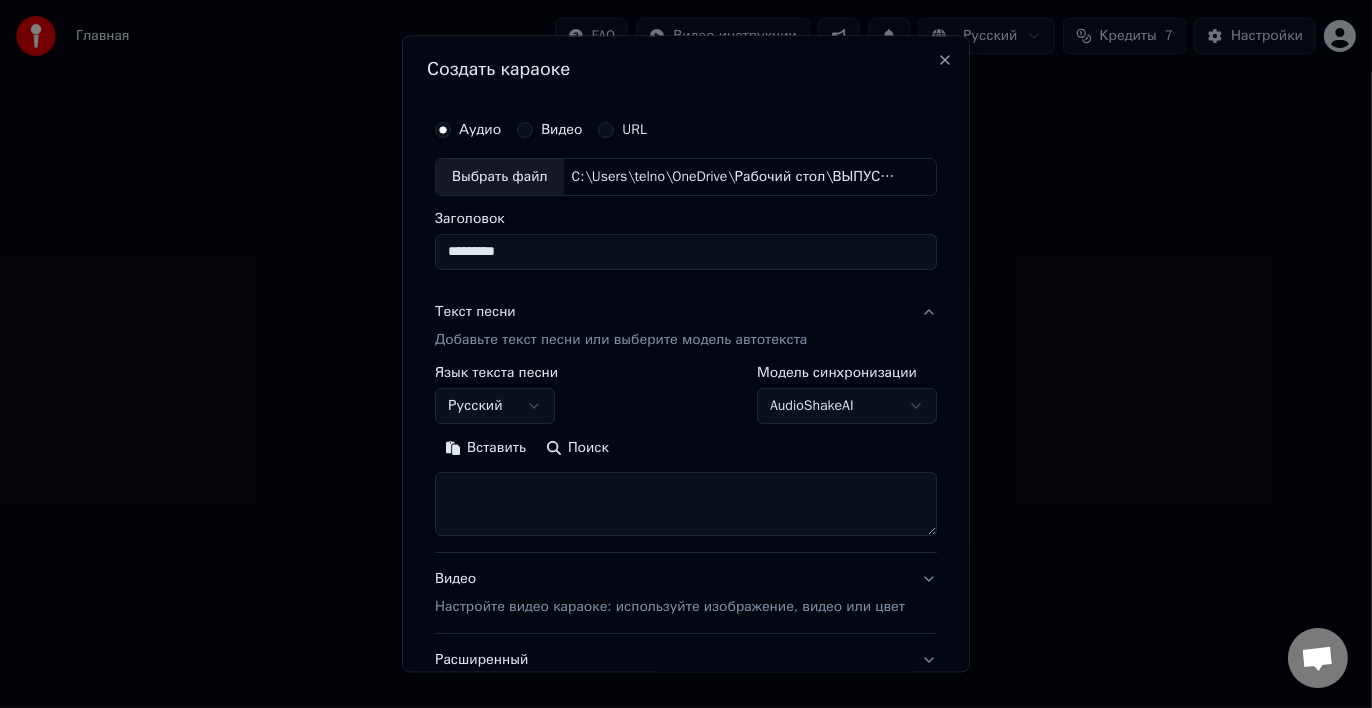 click at bounding box center [686, 504] 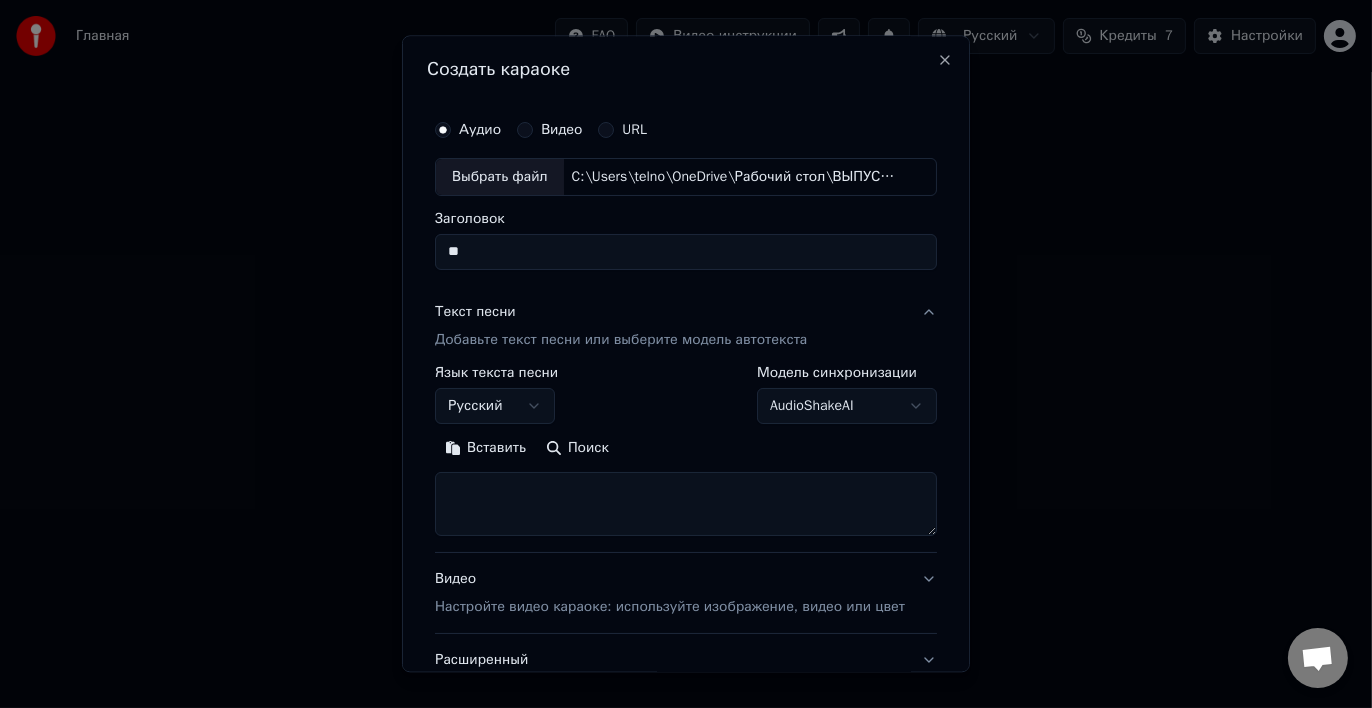 type on "*" 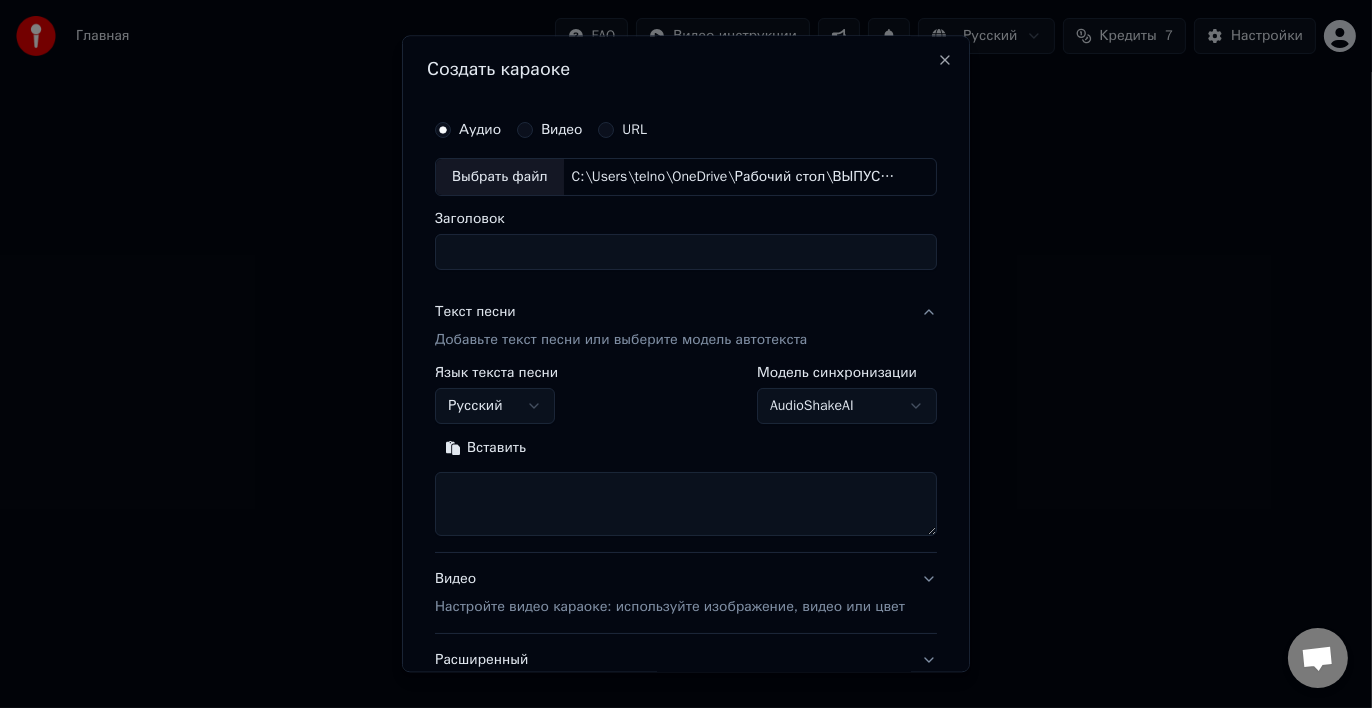 type 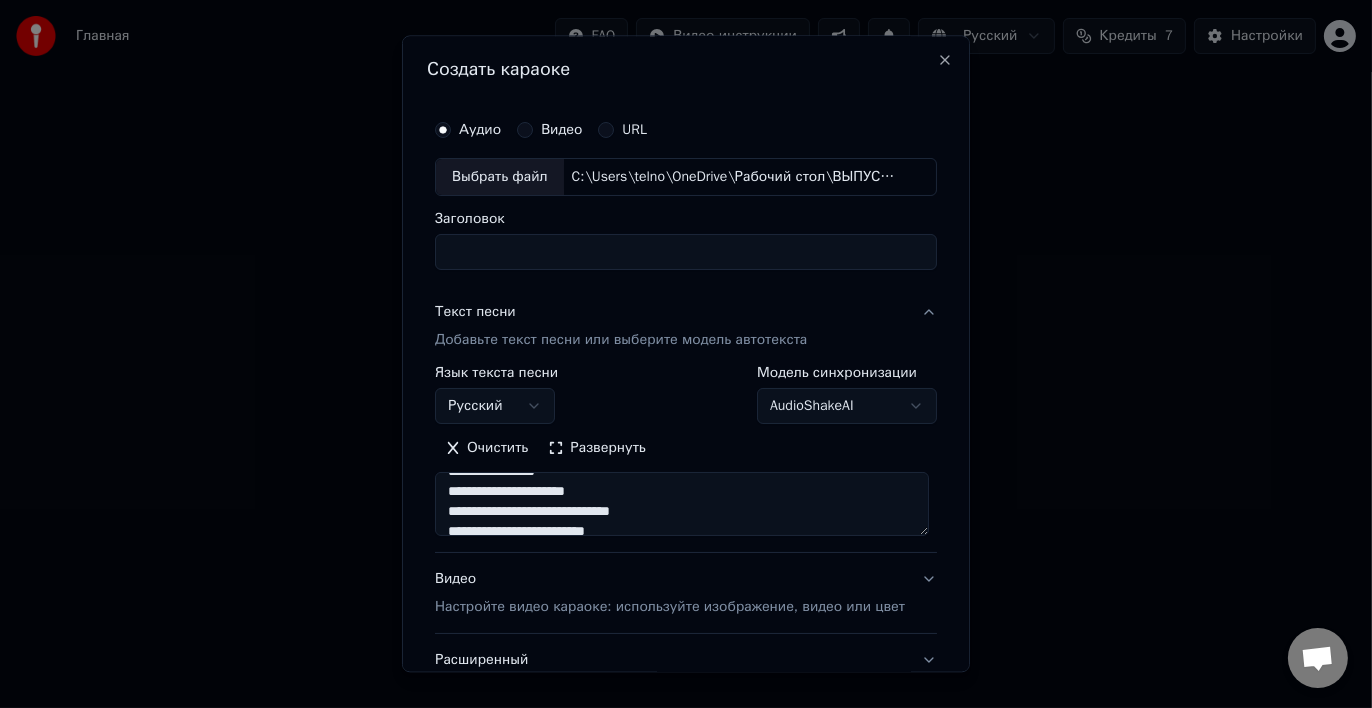 scroll, scrollTop: 0, scrollLeft: 0, axis: both 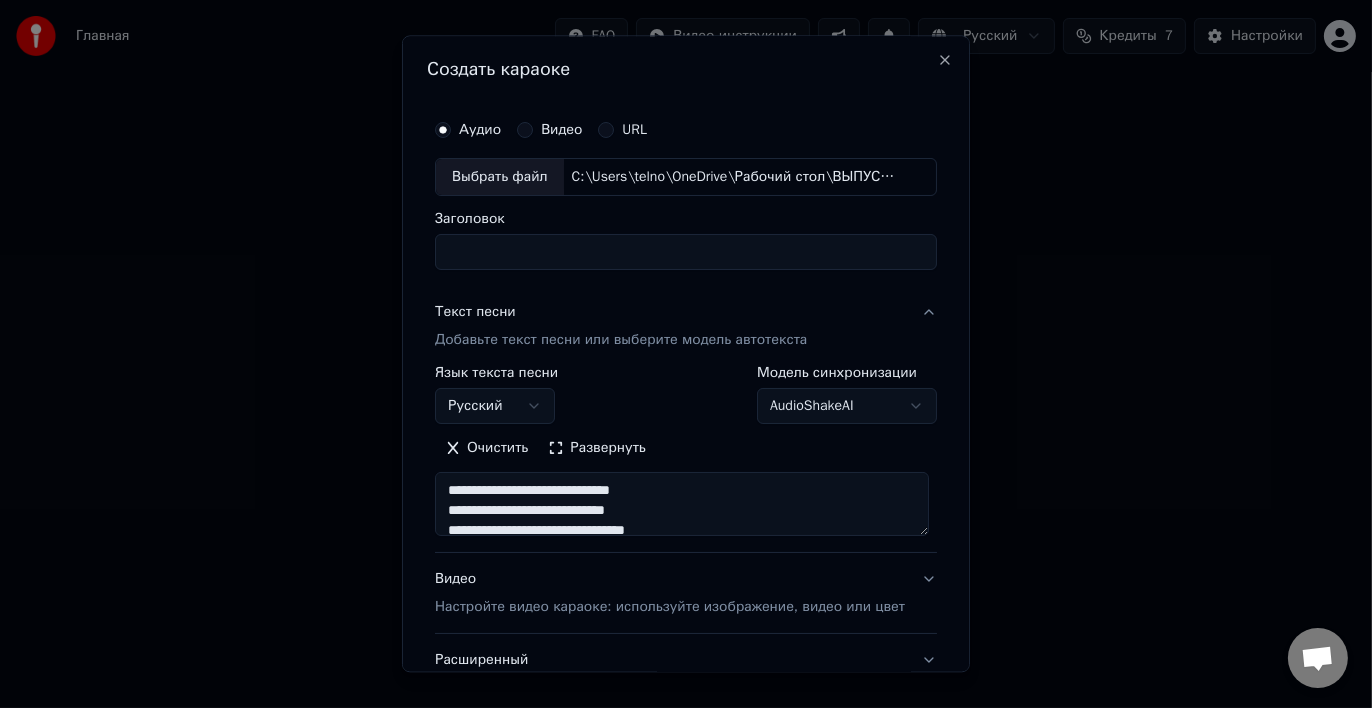 type on "**********" 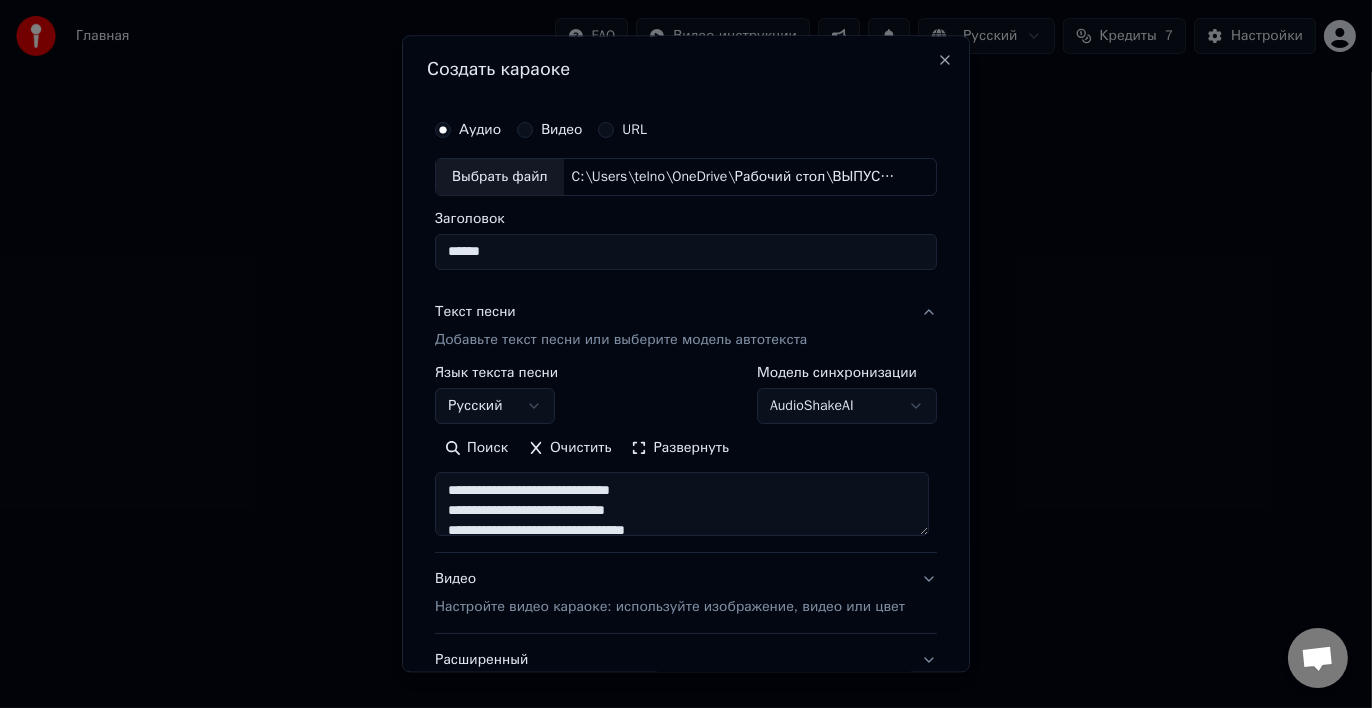 click on "*****" at bounding box center (686, 252) 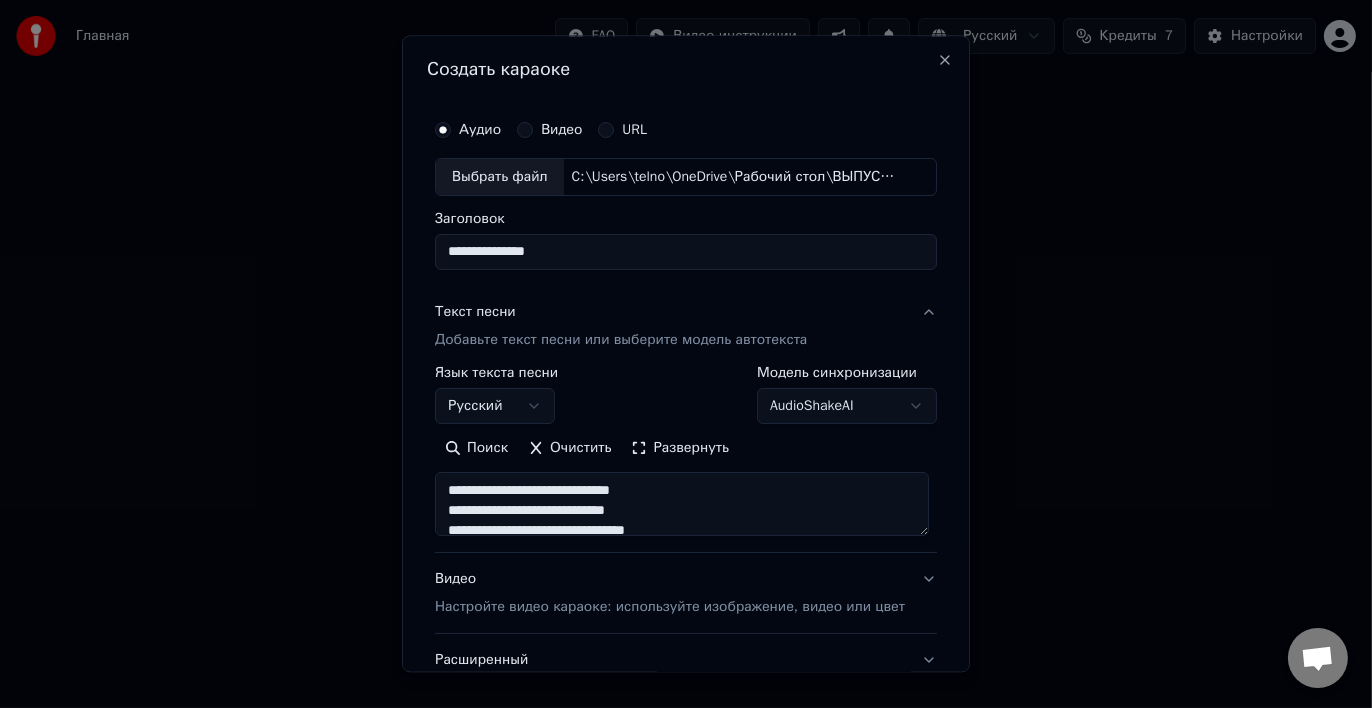 click on "**********" at bounding box center [686, 252] 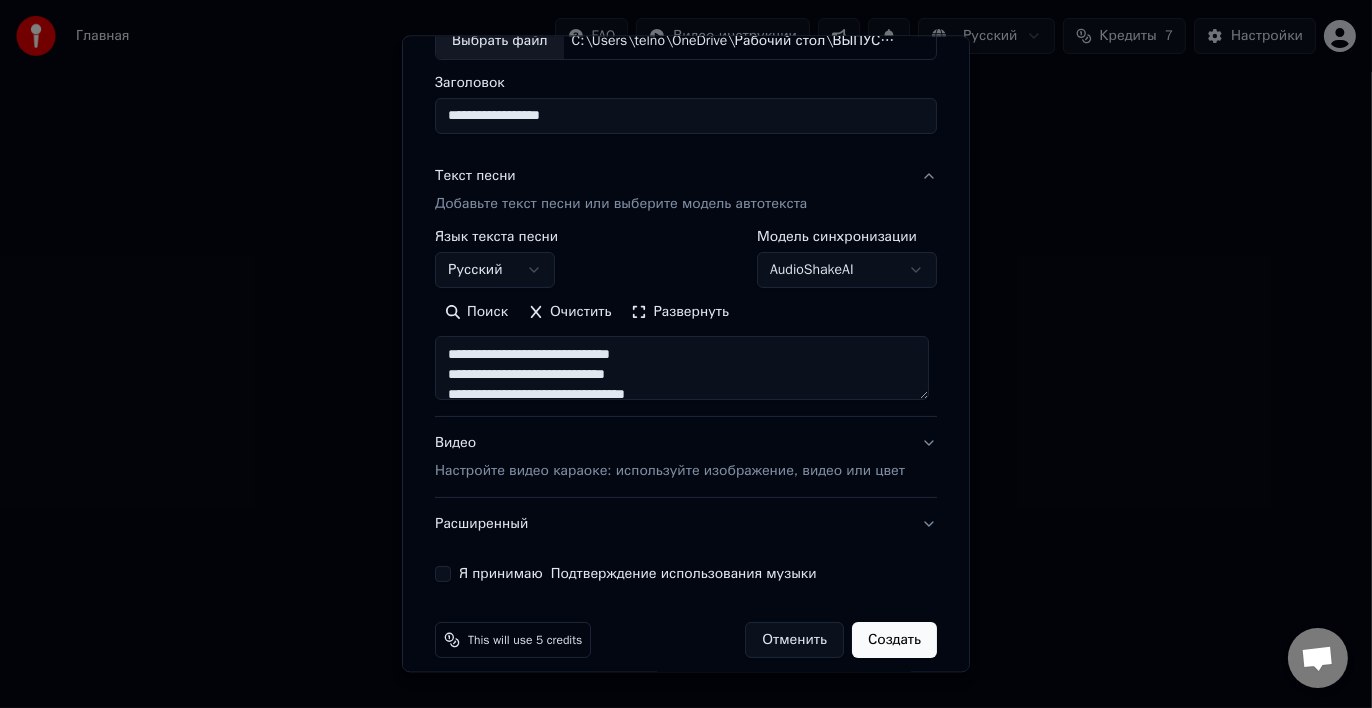 scroll, scrollTop: 152, scrollLeft: 0, axis: vertical 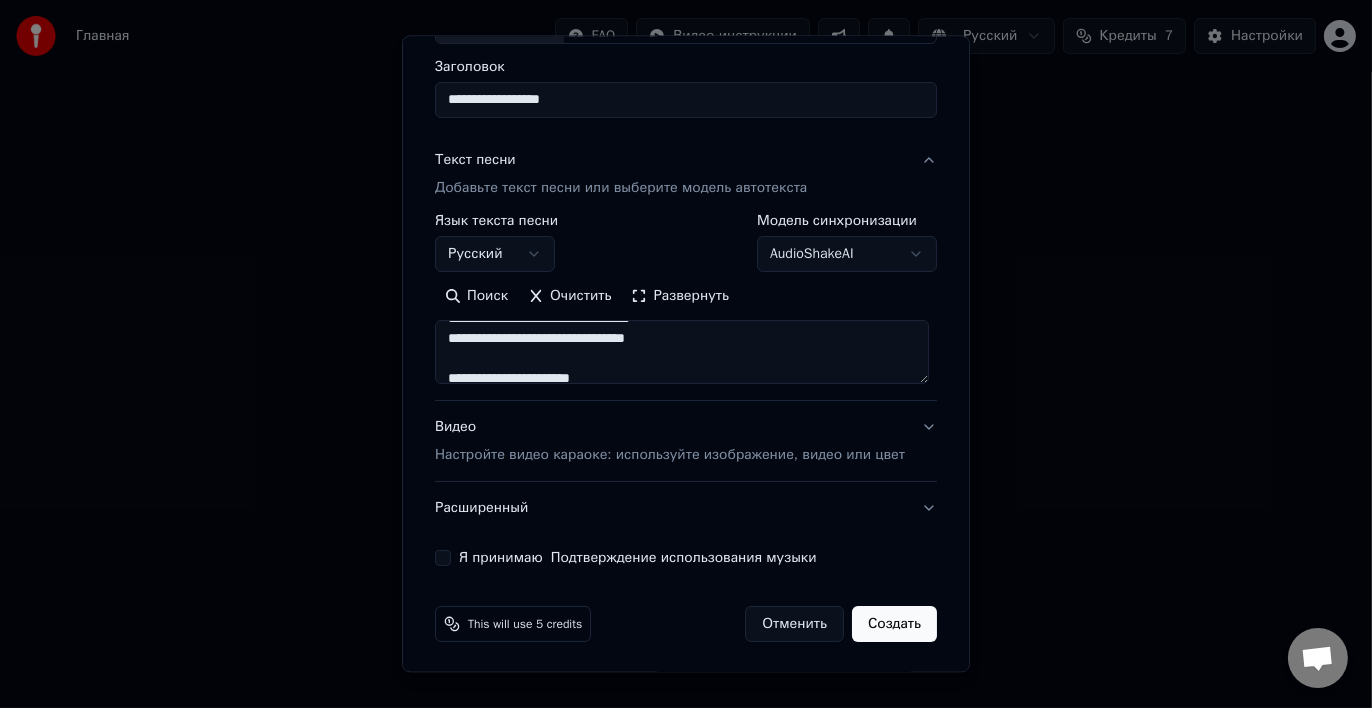 type on "**********" 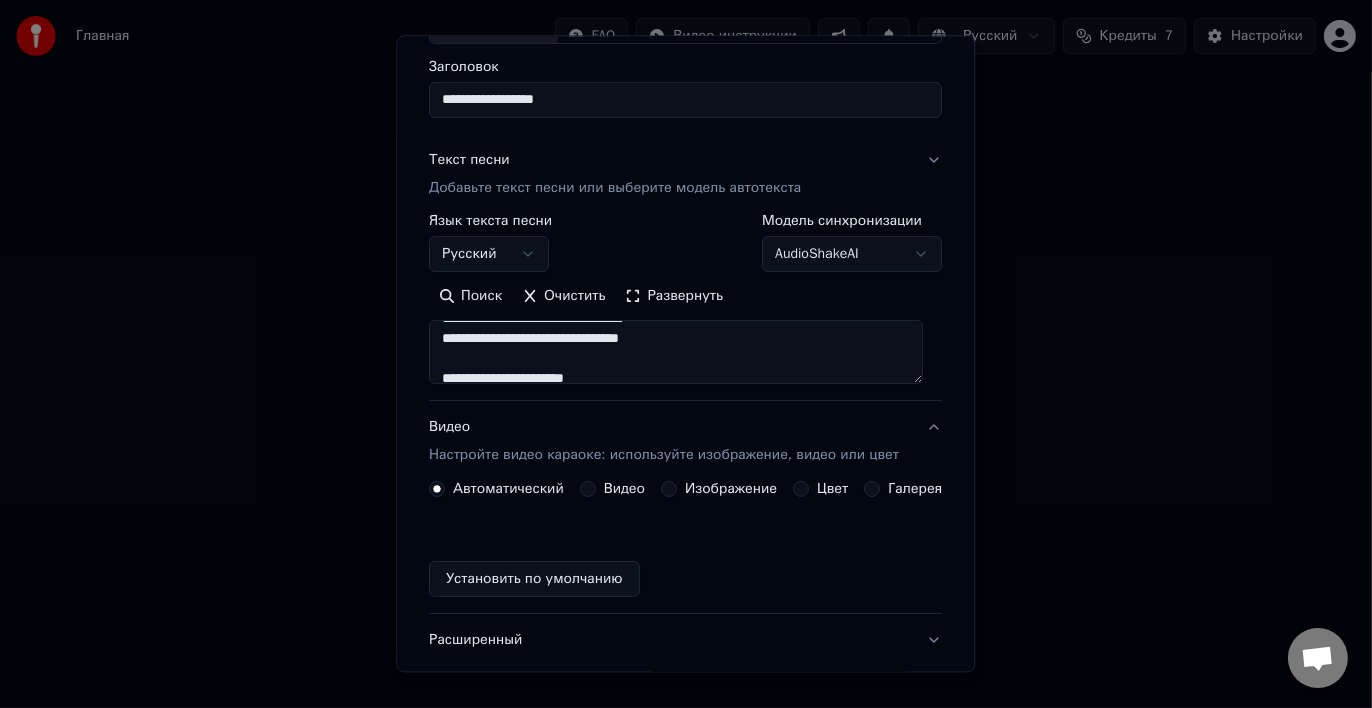 scroll, scrollTop: 97, scrollLeft: 0, axis: vertical 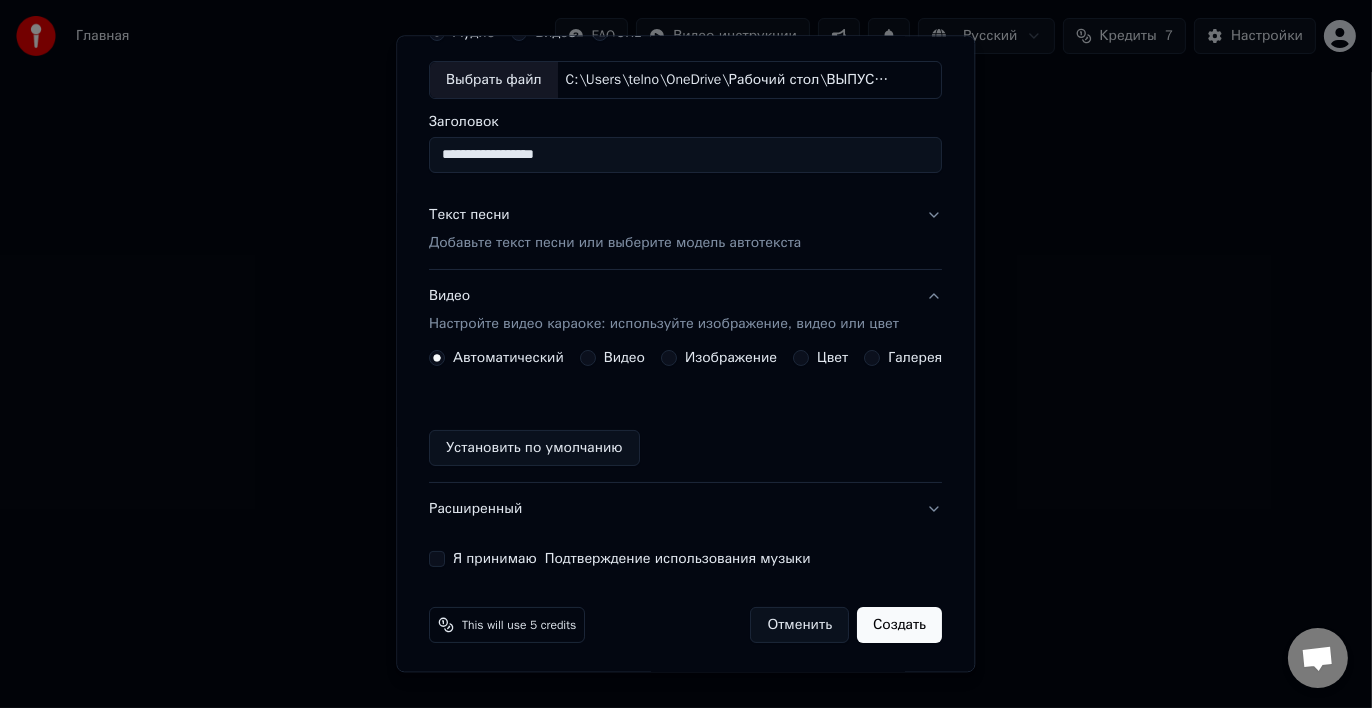 click on "Цвет" at bounding box center [802, 358] 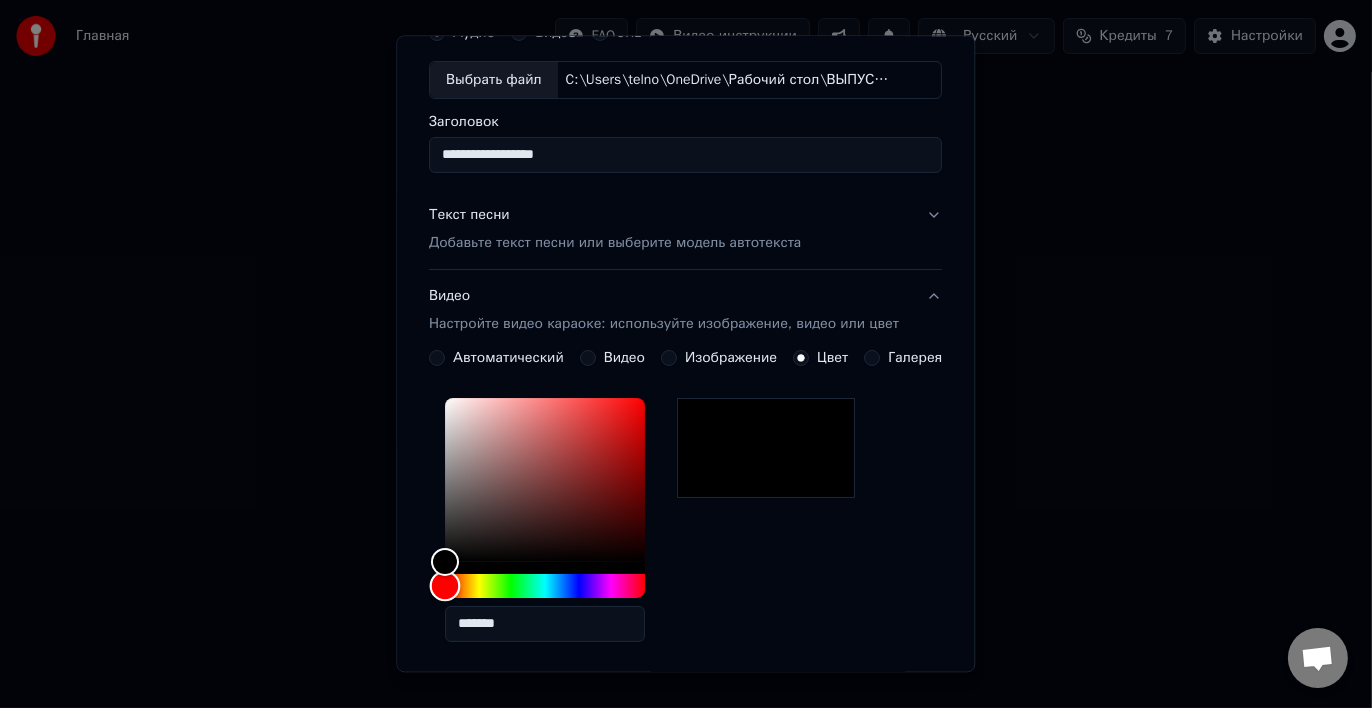 click at bounding box center [545, 586] 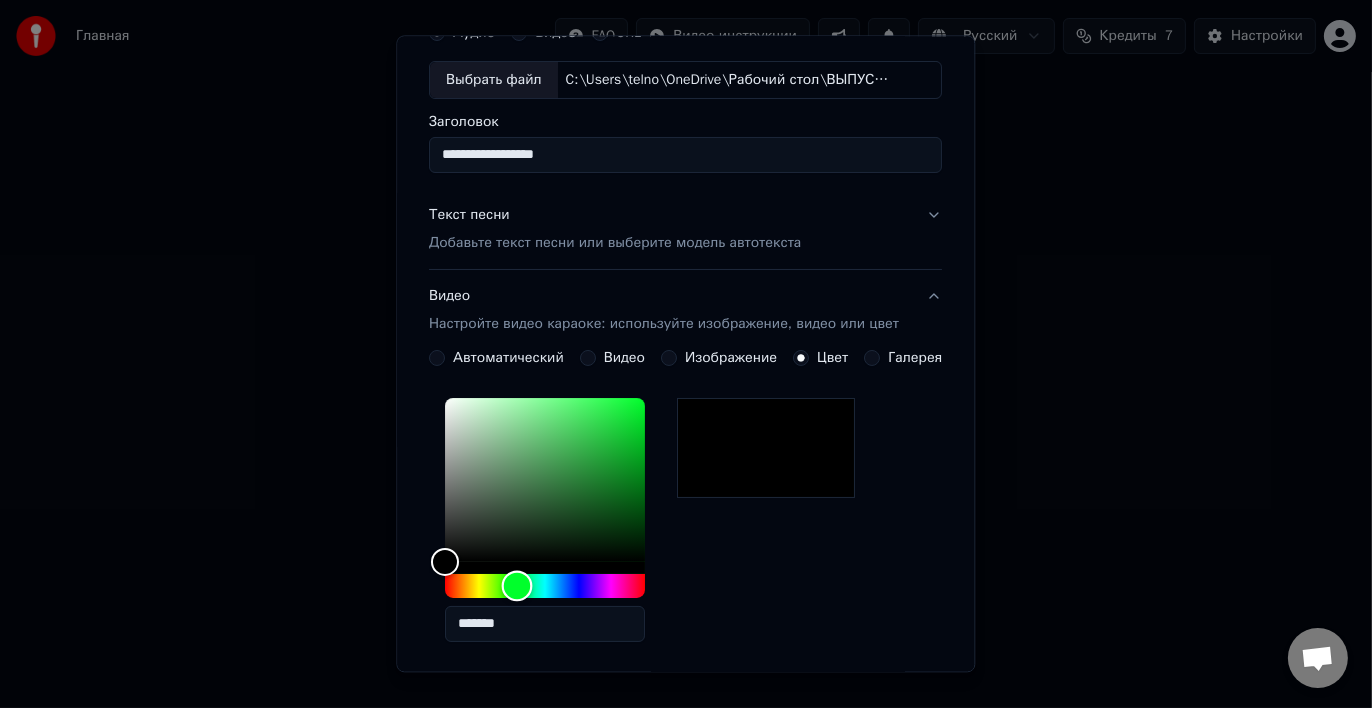 drag, startPoint x: 506, startPoint y: 585, endPoint x: 515, endPoint y: 574, distance: 14.21267 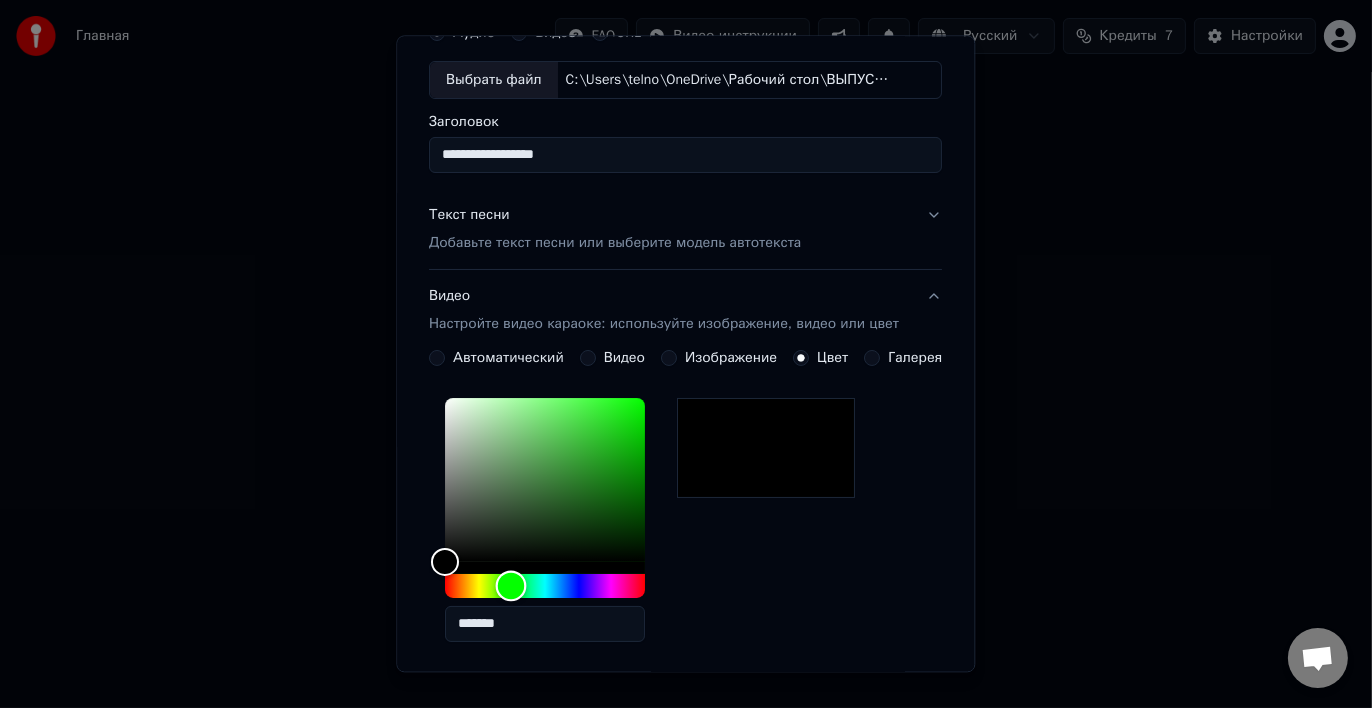 click at bounding box center (511, 586) 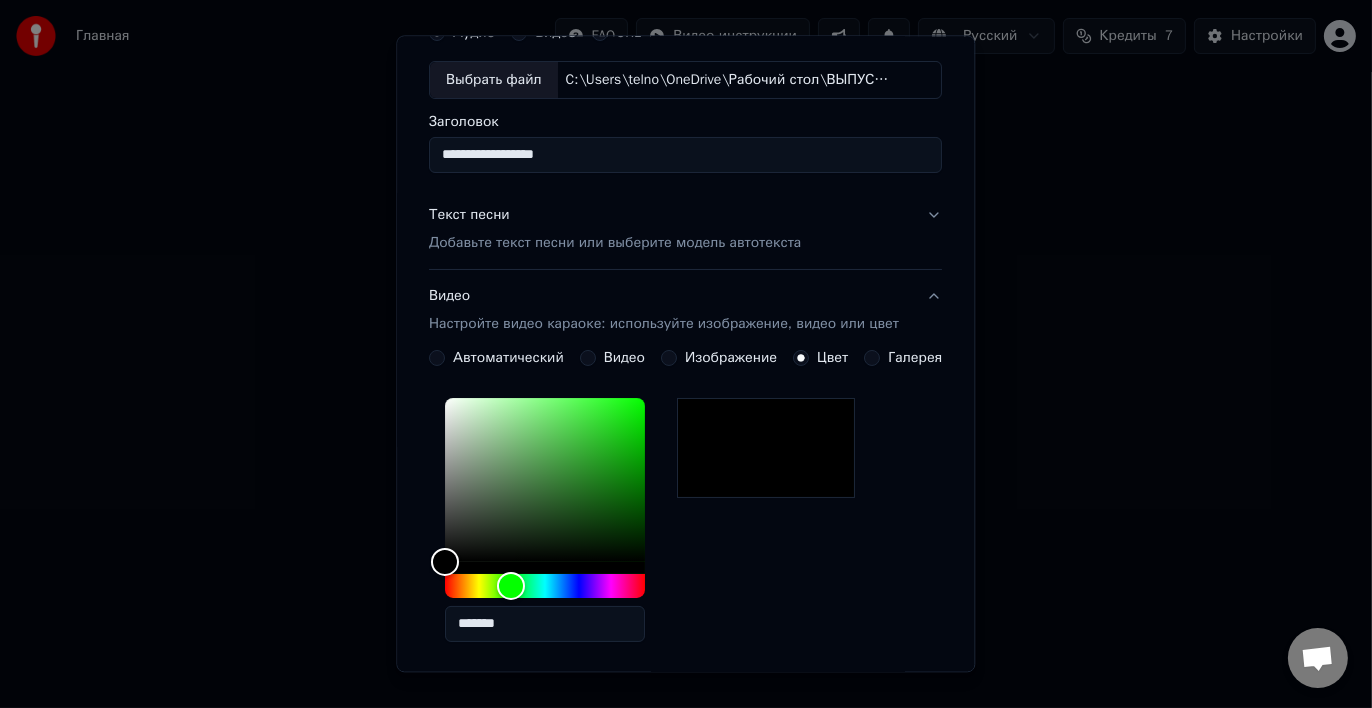 click on "*******" at bounding box center [561, 524] 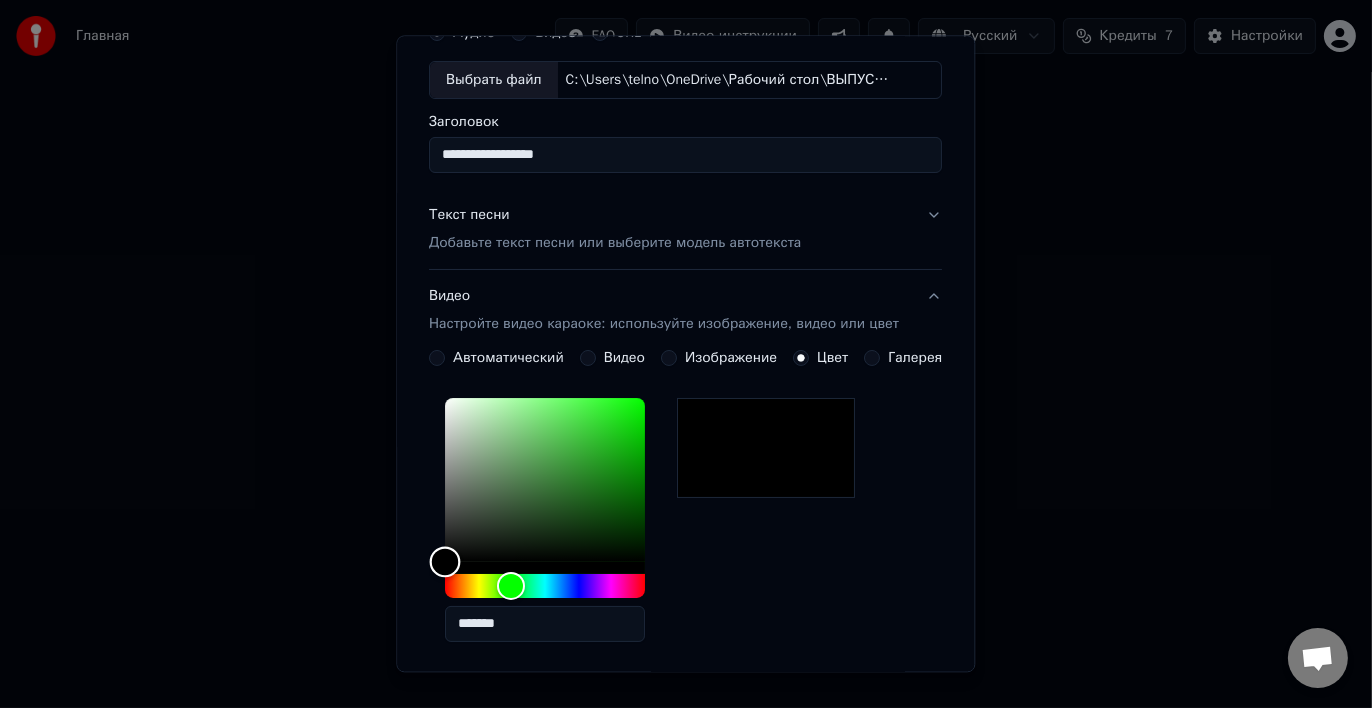 click at bounding box center (545, 480) 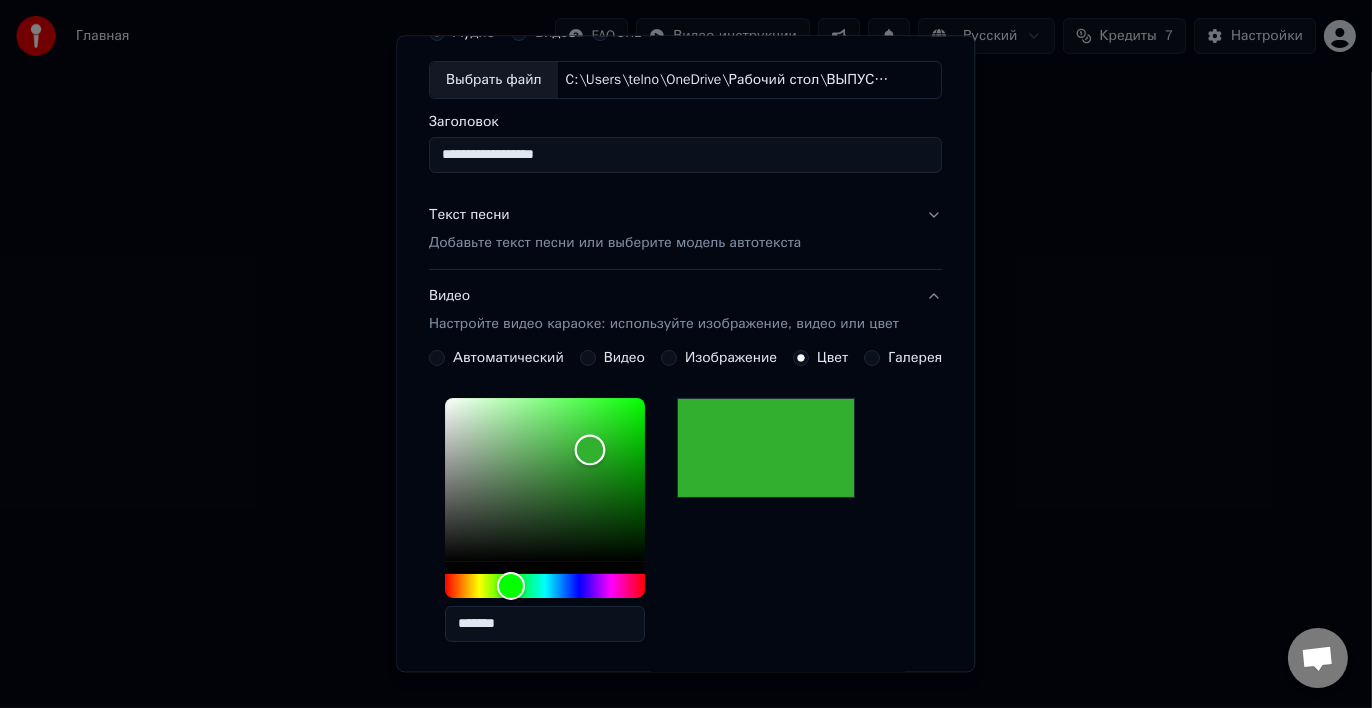 click at bounding box center (545, 480) 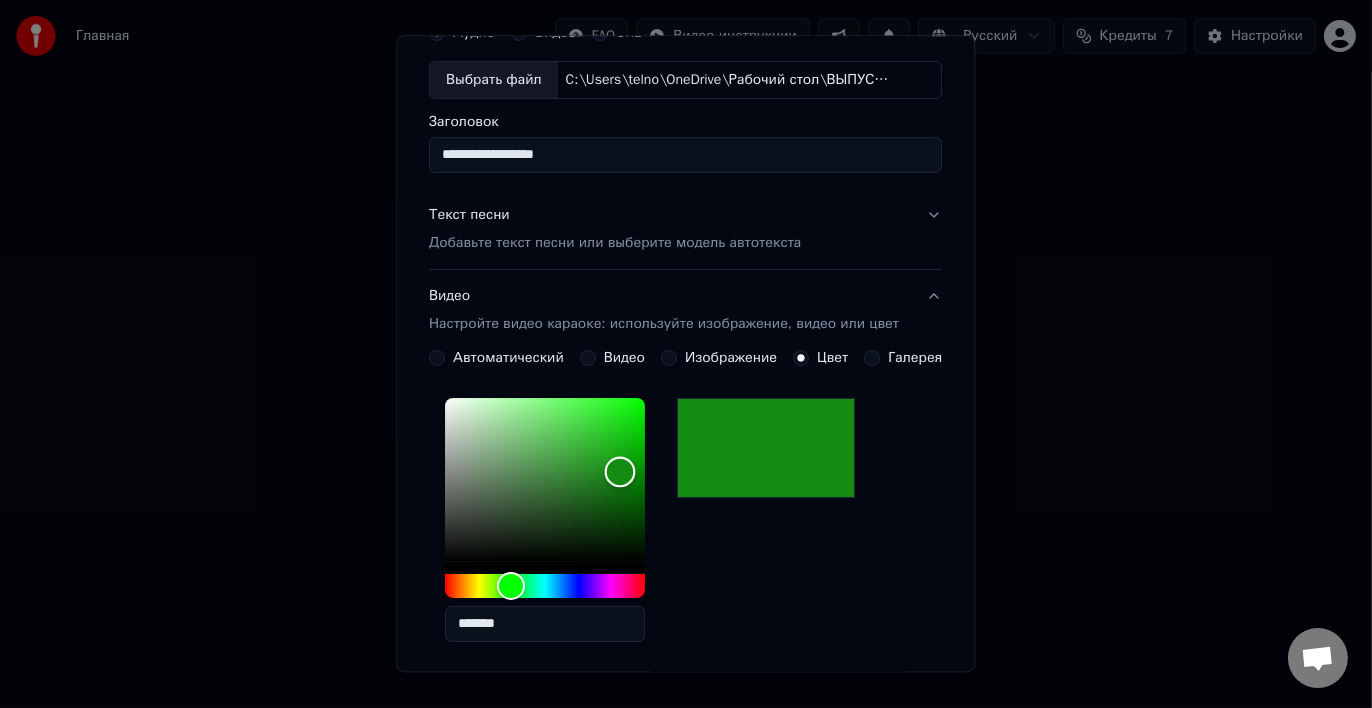 type on "*******" 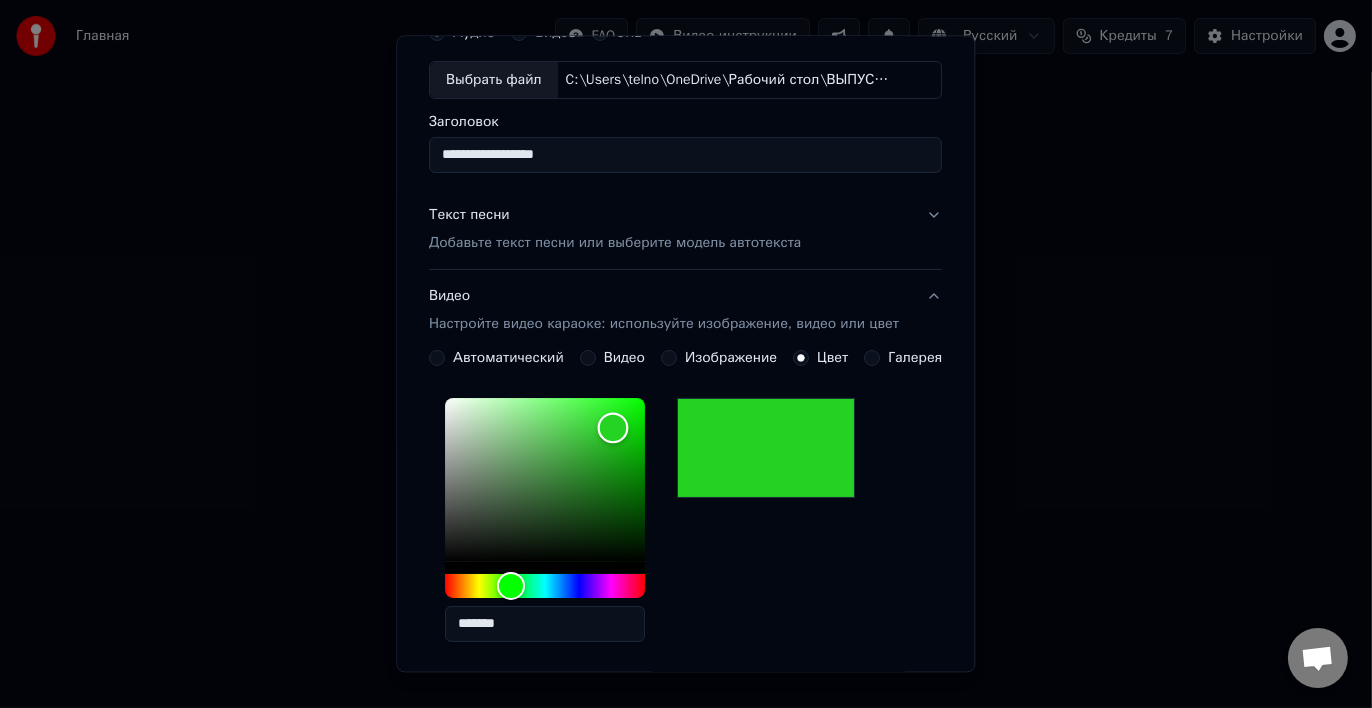 click at bounding box center (545, 480) 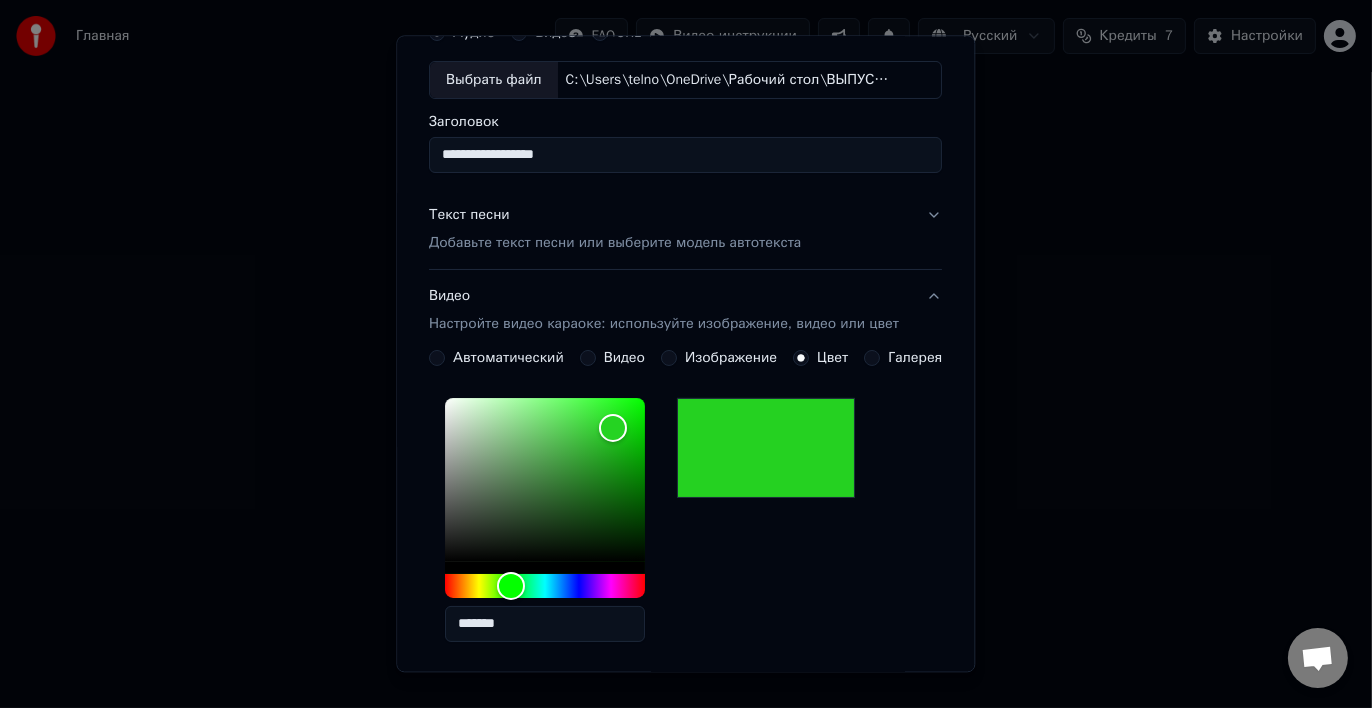 click at bounding box center (766, 448) 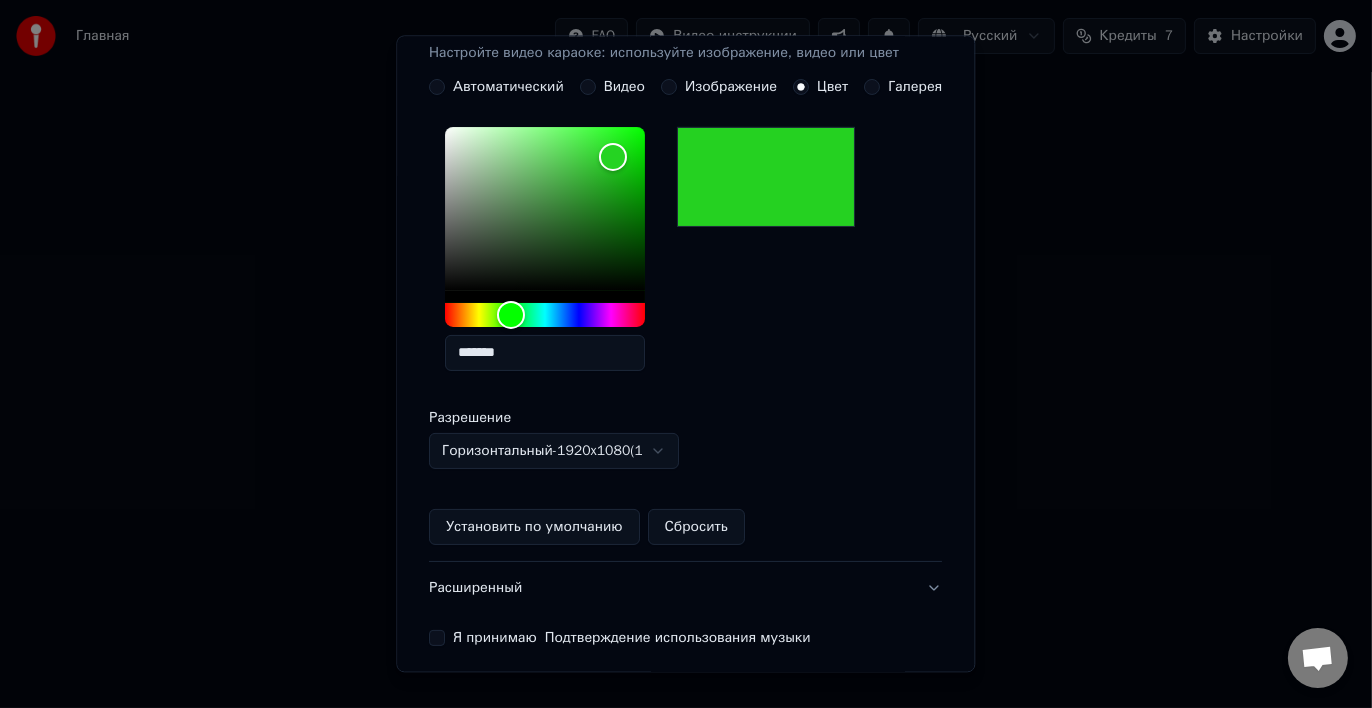 scroll, scrollTop: 397, scrollLeft: 0, axis: vertical 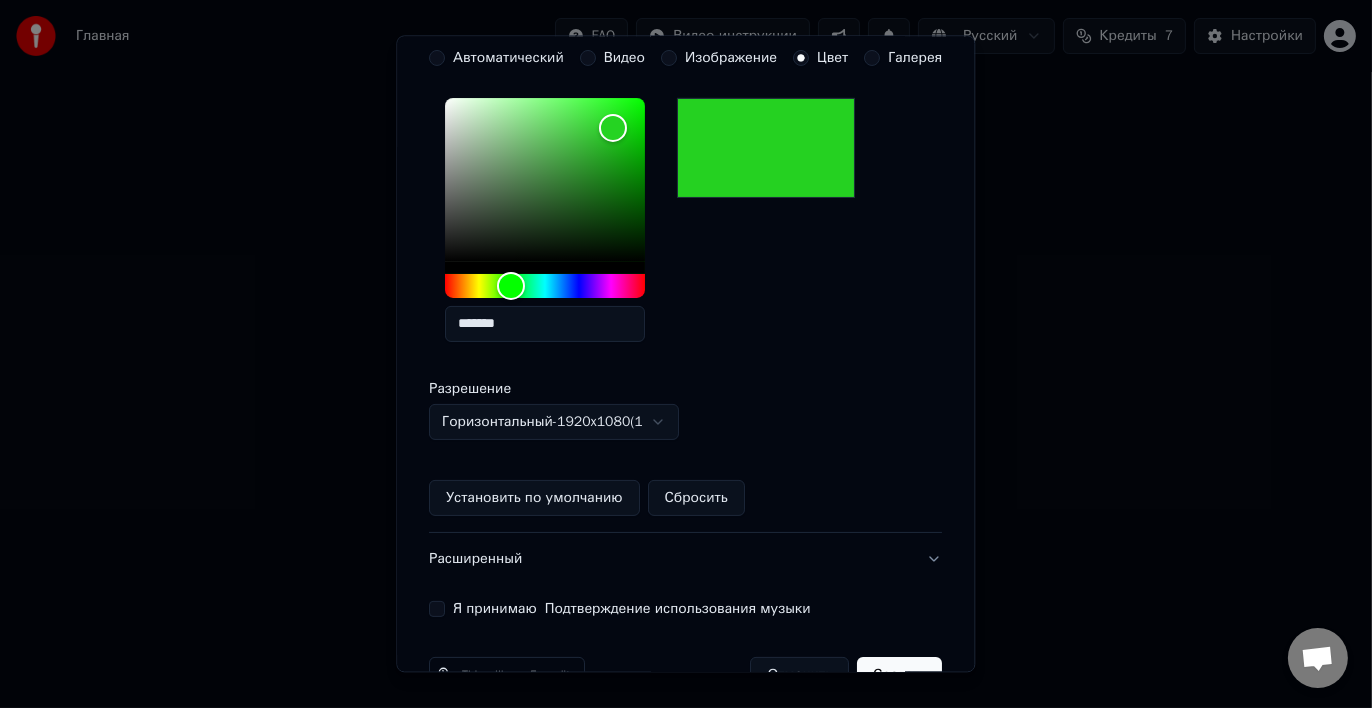 click on "**********" at bounding box center (686, 304) 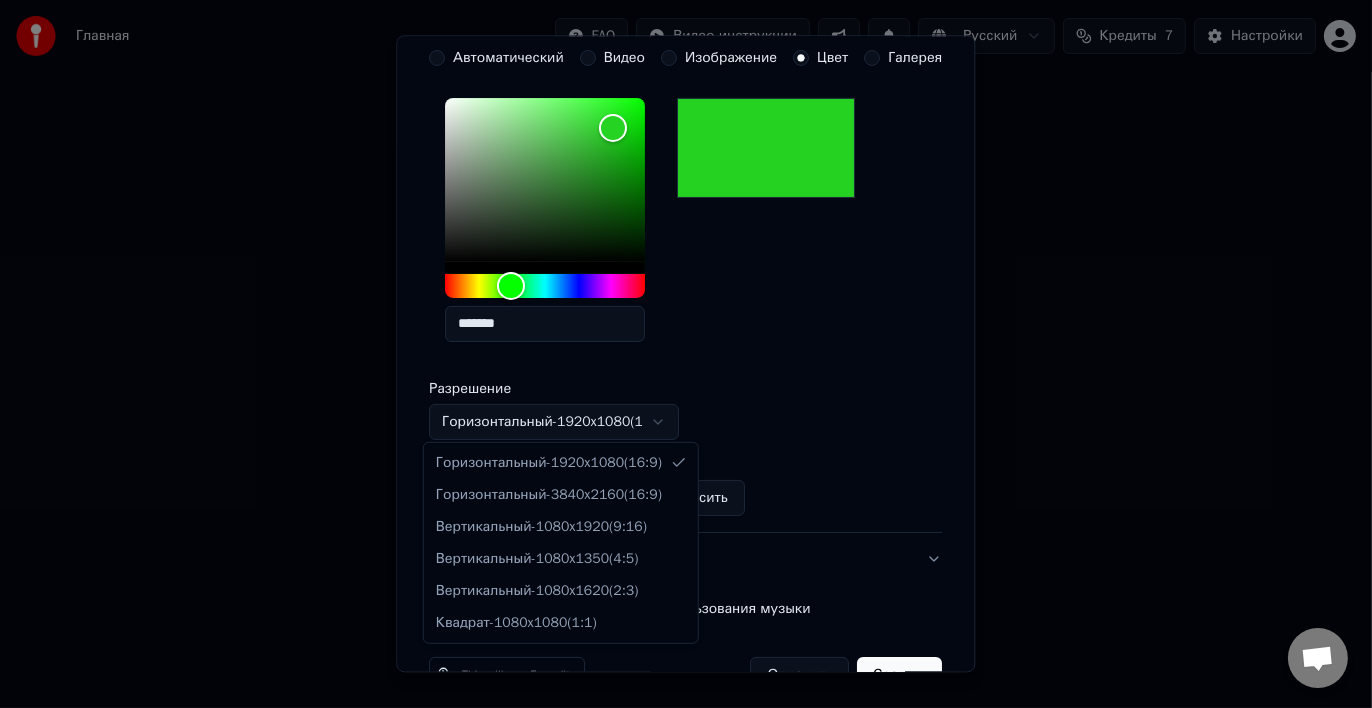 click at bounding box center (686, 354) 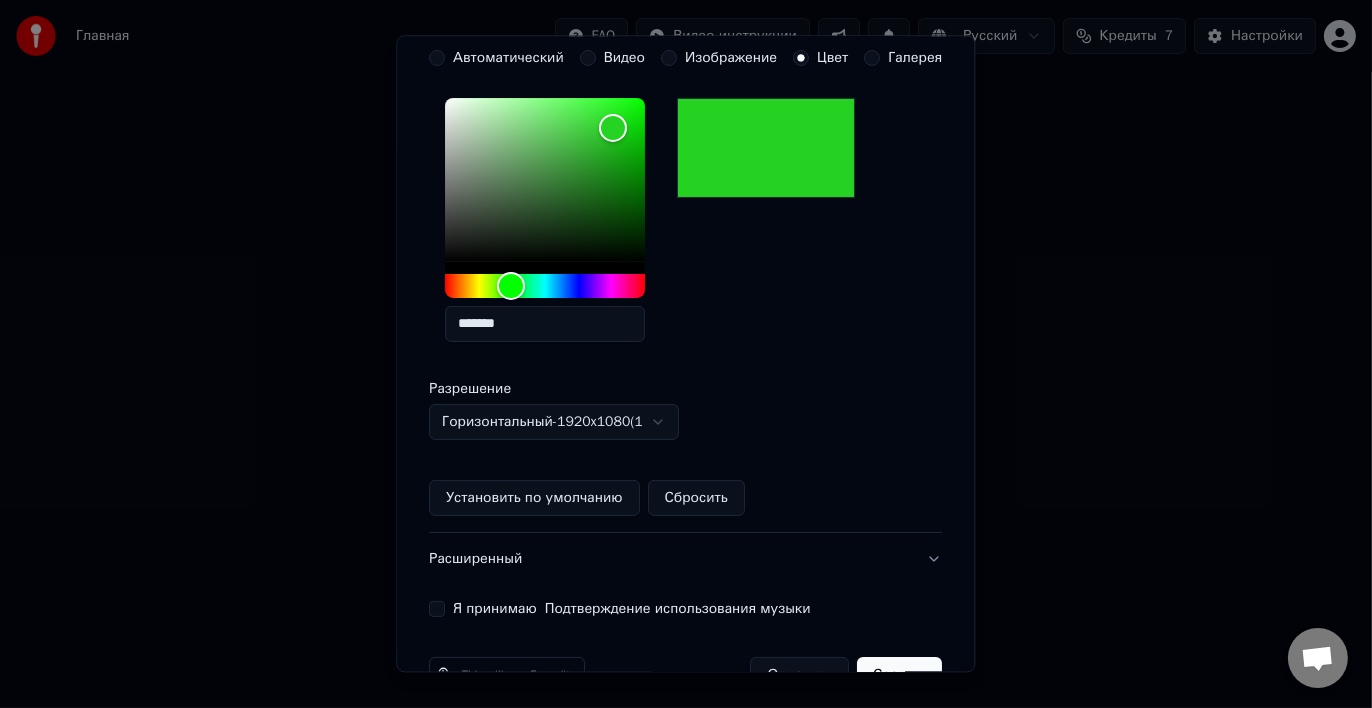 click on "**********" at bounding box center [686, 304] 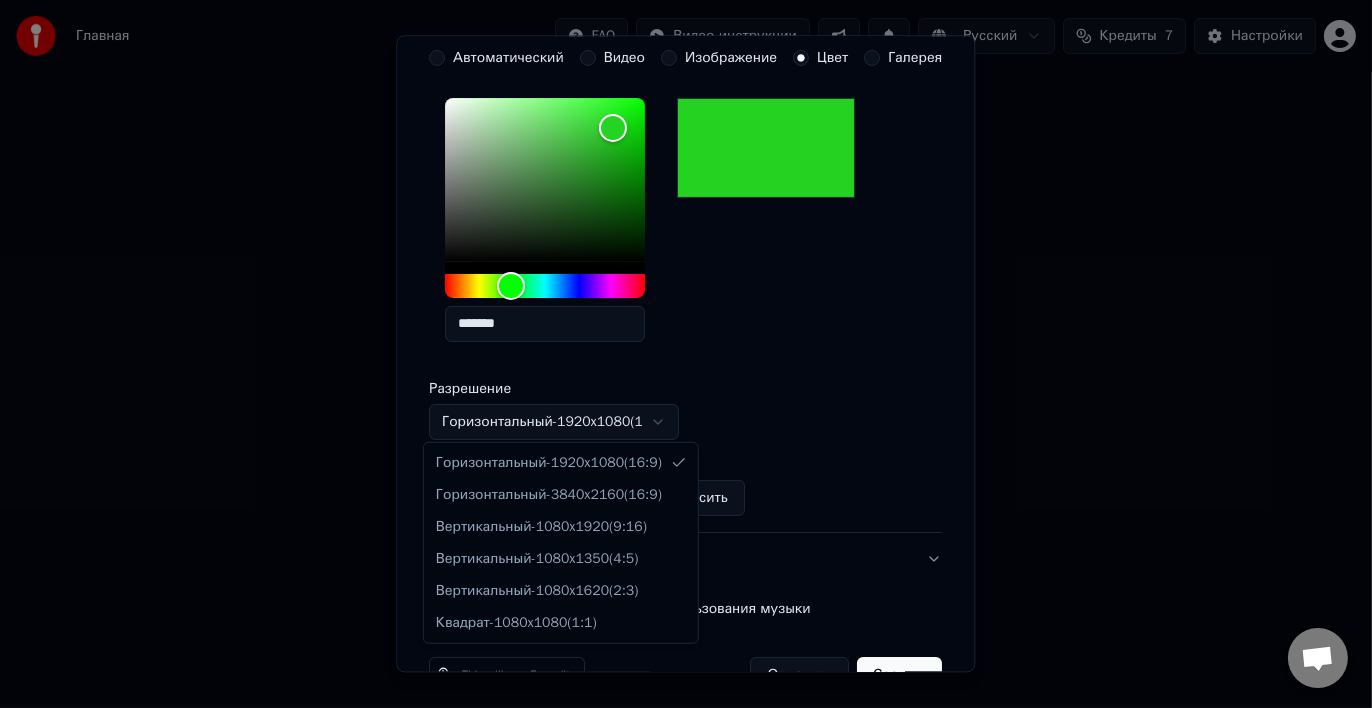 click on "**********" at bounding box center [686, 304] 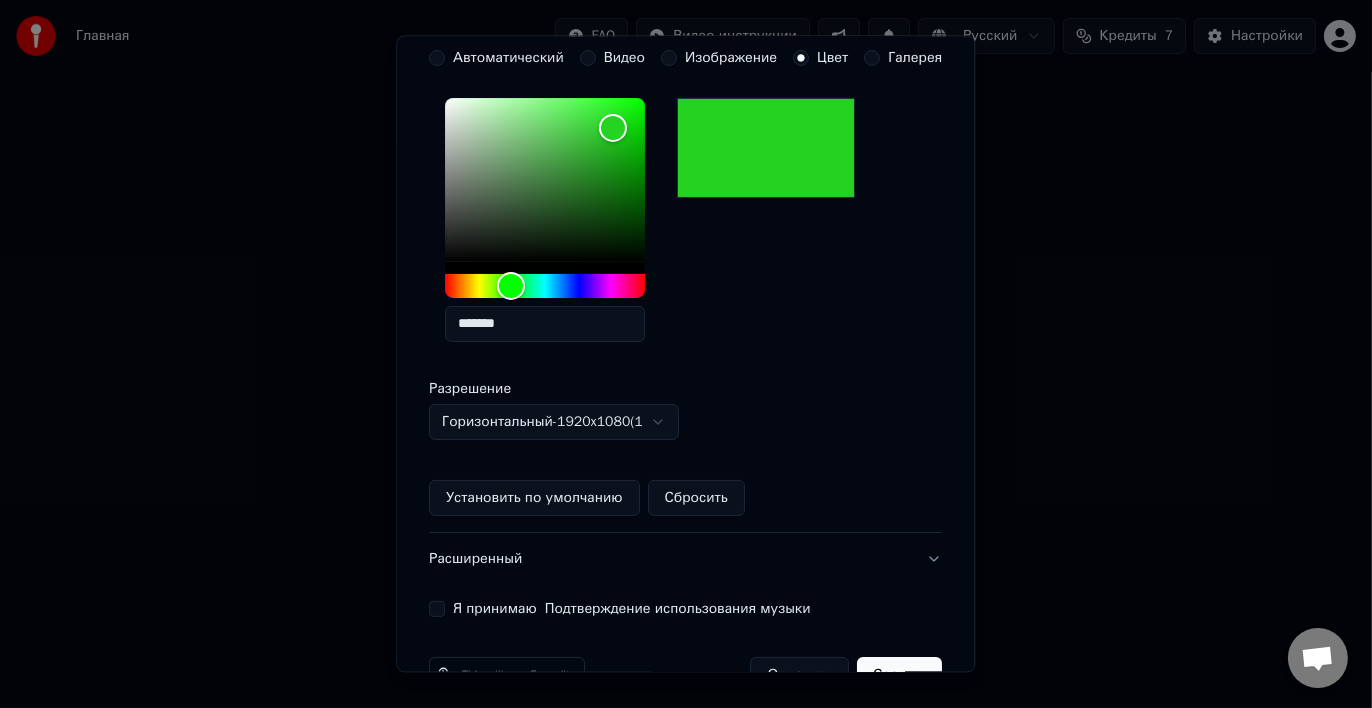 scroll, scrollTop: 447, scrollLeft: 0, axis: vertical 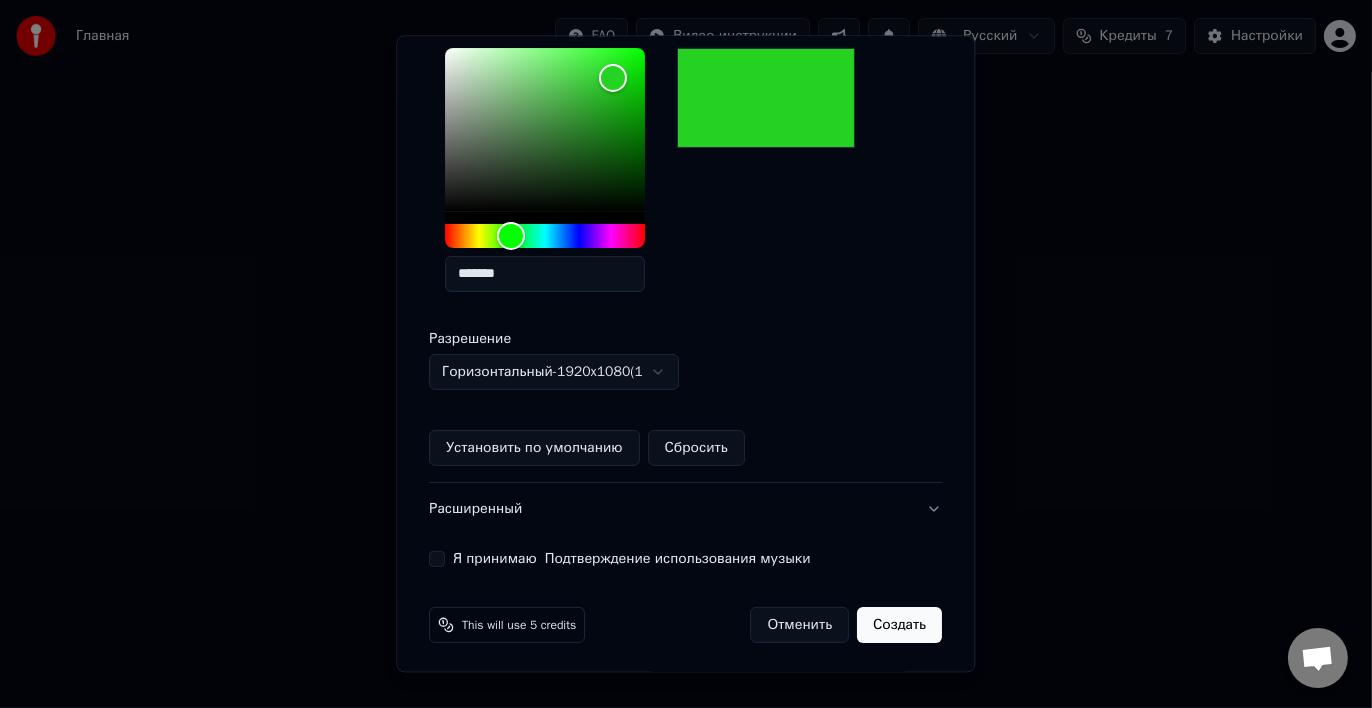 click on "Я принимаю   Подтверждение использования музыки" at bounding box center [437, 559] 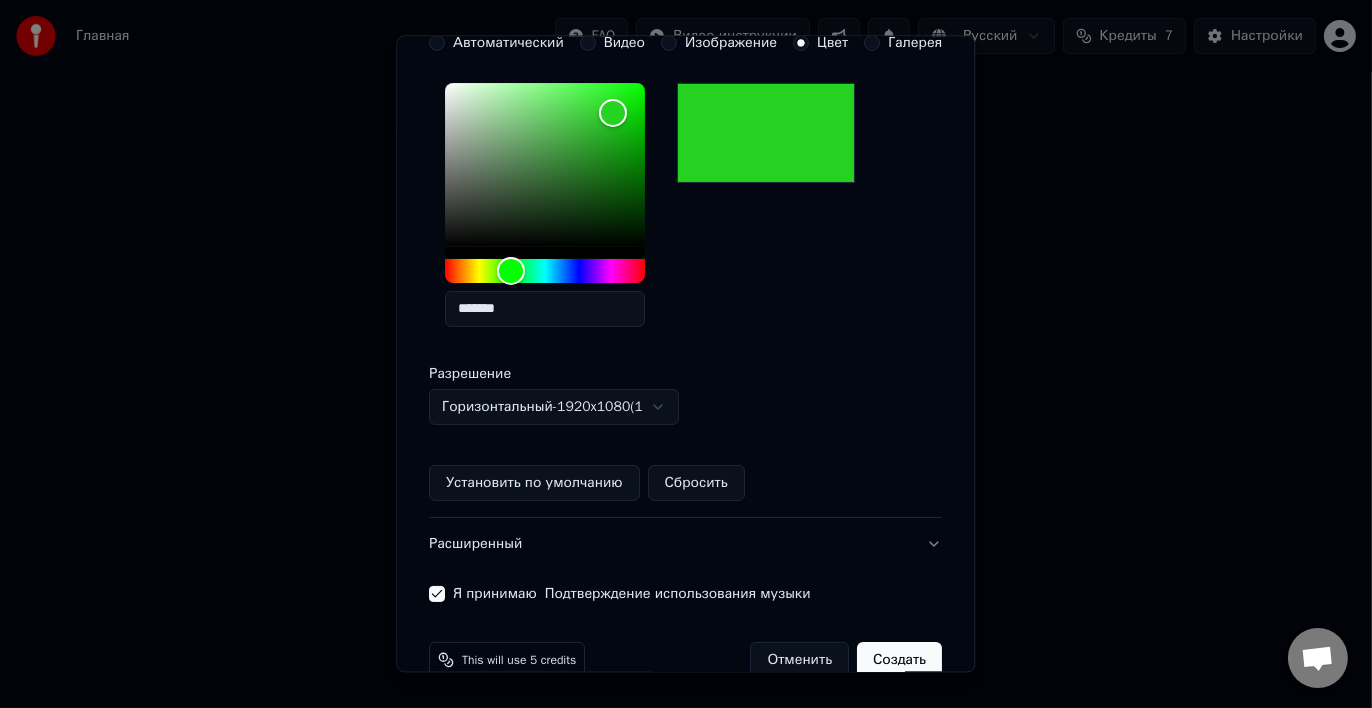 scroll, scrollTop: 447, scrollLeft: 0, axis: vertical 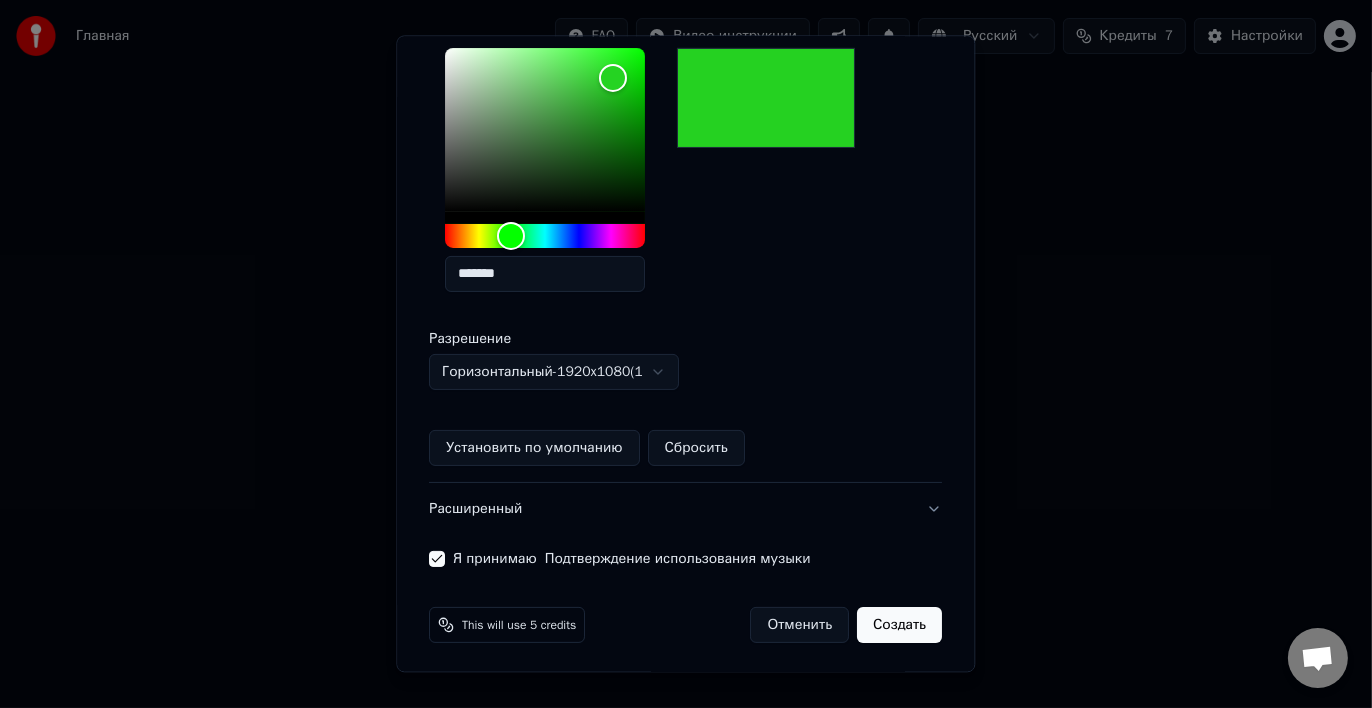 type 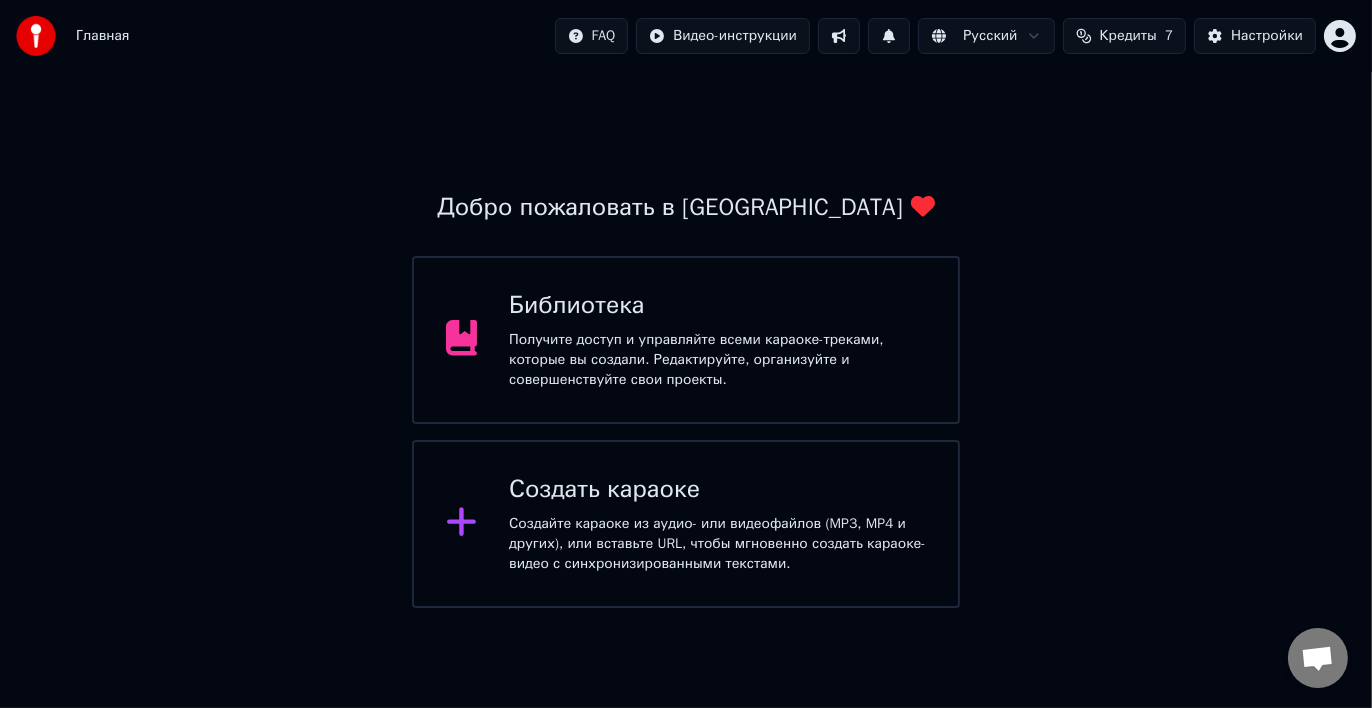 click on "Создать караоке Создайте караоке из аудио- или видеофайлов (MP3, MP4 и других), или вставьте URL, чтобы мгновенно создать караоке-видео с синхронизированными текстами." at bounding box center [717, 524] 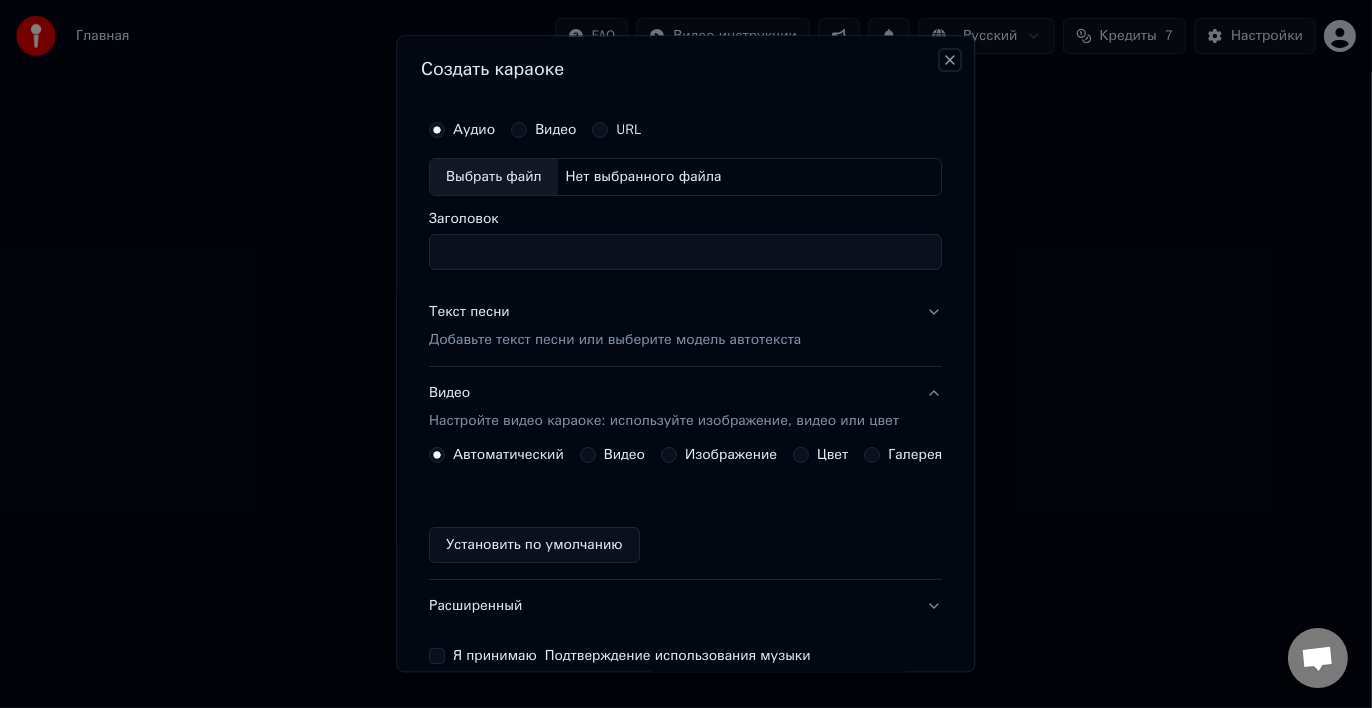 click on "Close" at bounding box center [951, 60] 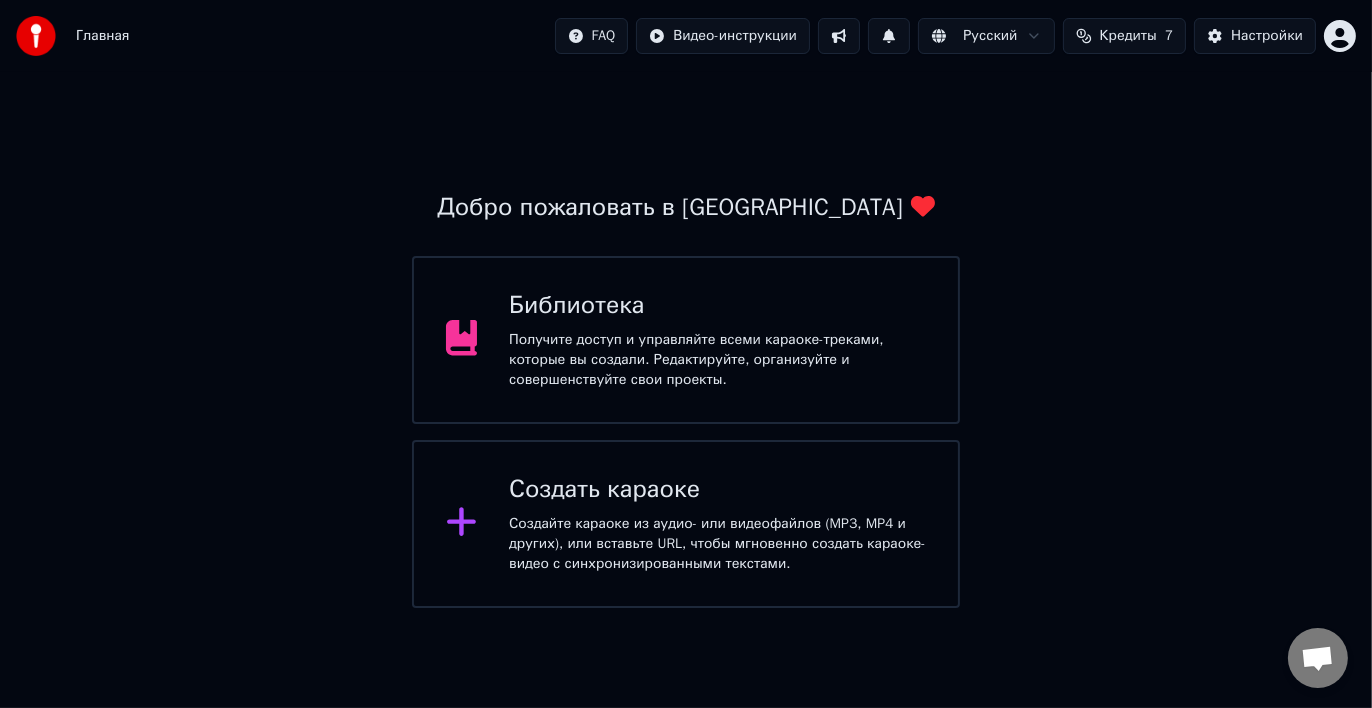 click on "Создайте караоке из аудио- или видеофайлов (MP3, MP4 и других), или вставьте URL, чтобы мгновенно создать караоке-видео с синхронизированными текстами." at bounding box center (717, 544) 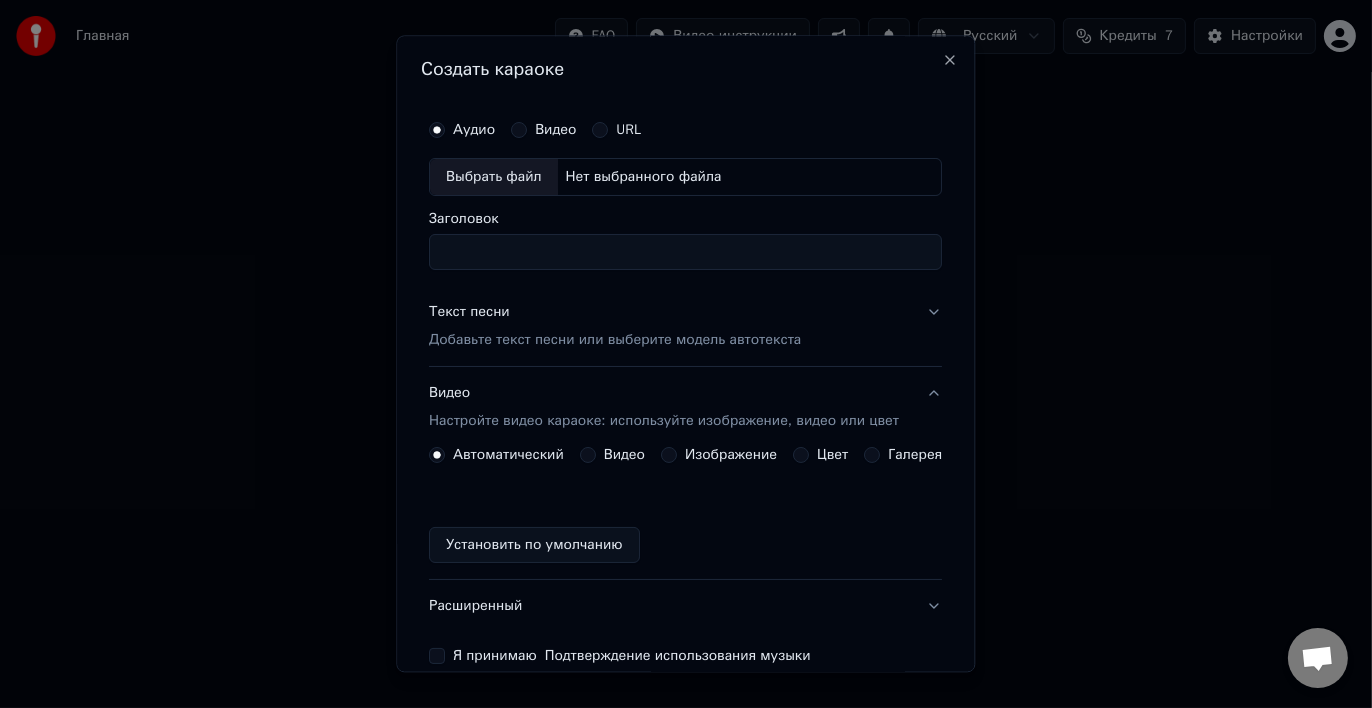 click on "Нет выбранного файла" at bounding box center (644, 177) 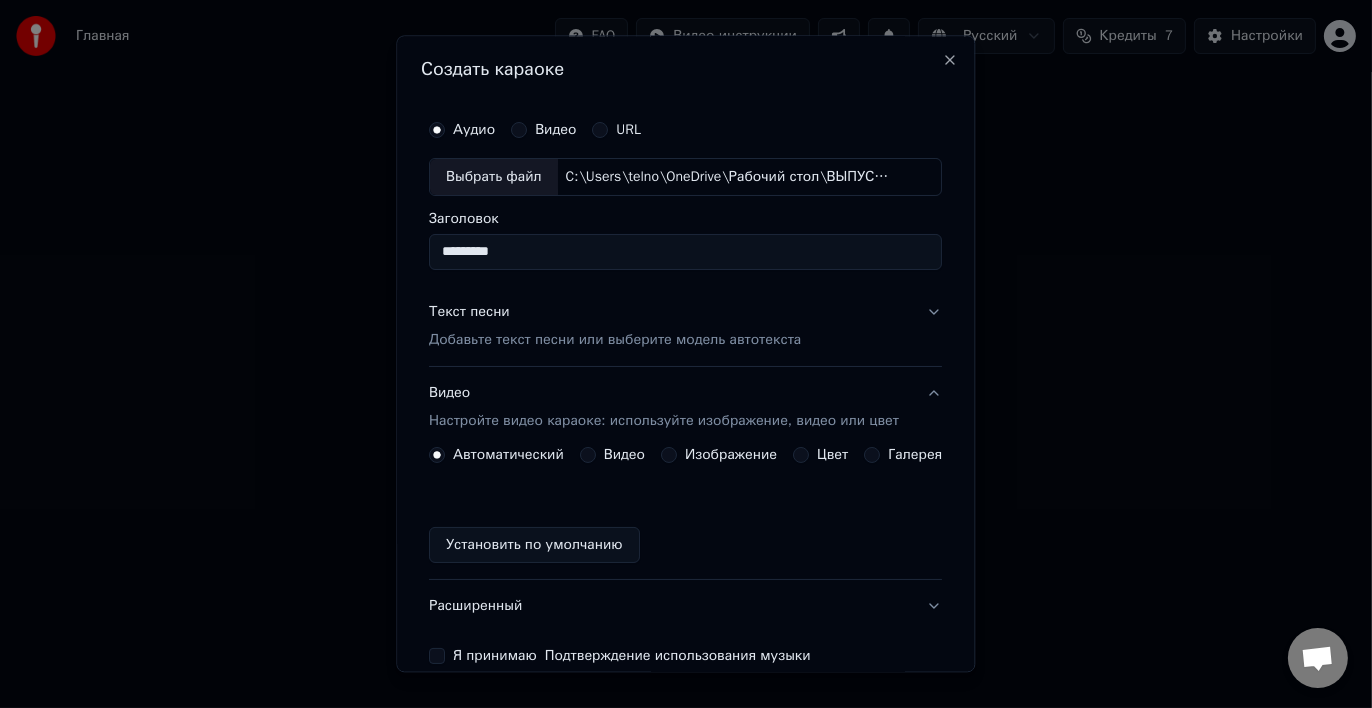 click on "*********" at bounding box center (685, 252) 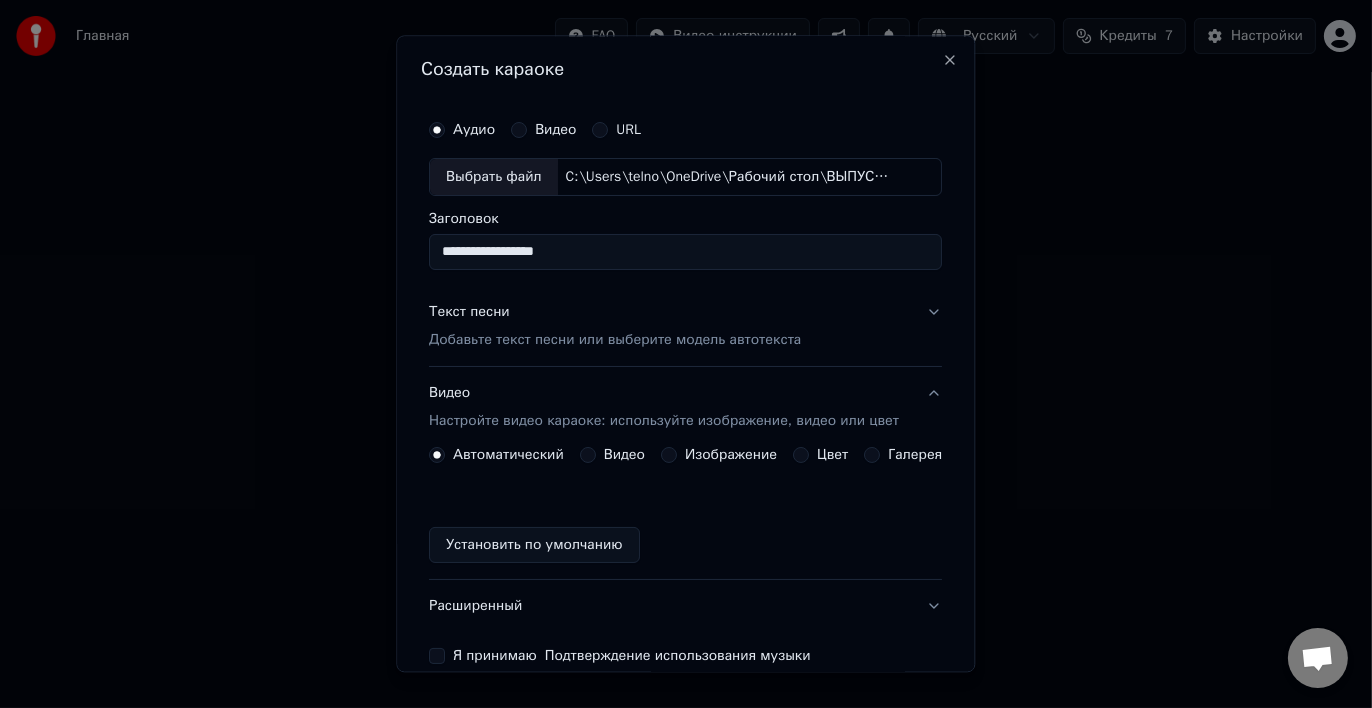 type on "**********" 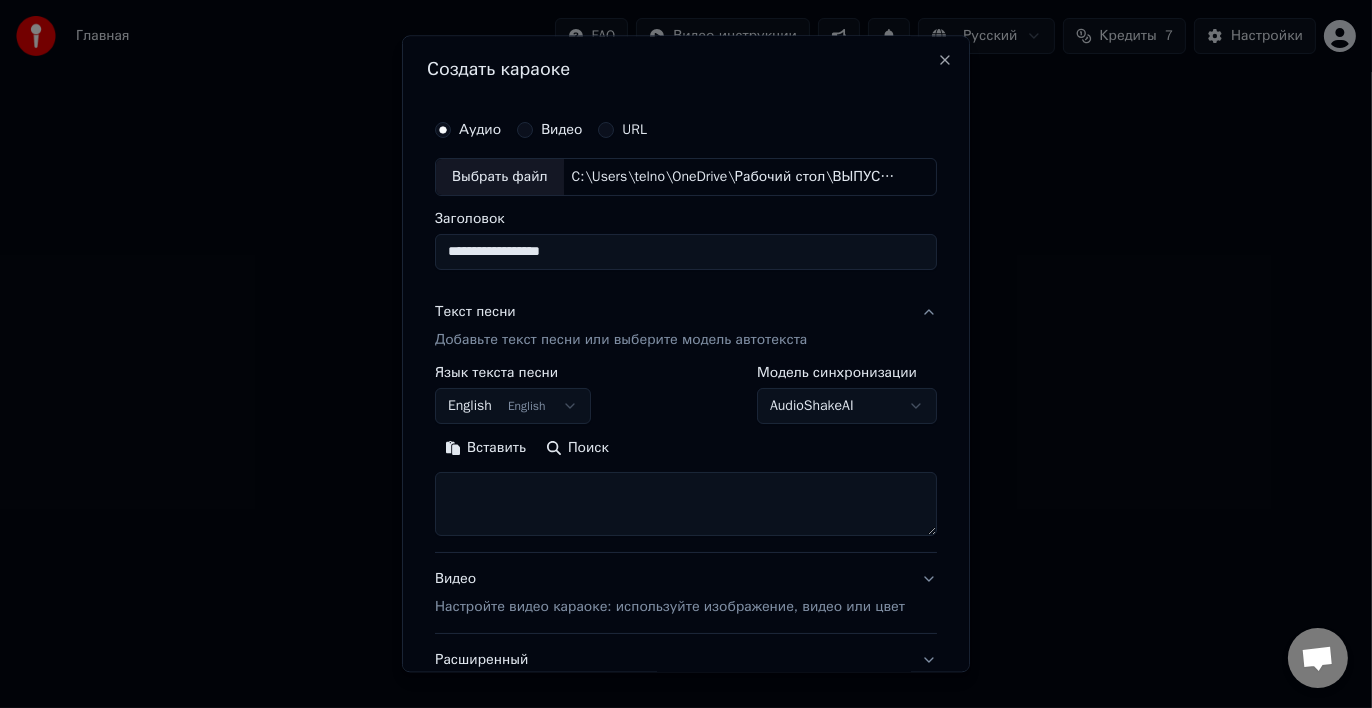 click on "**********" at bounding box center (686, 304) 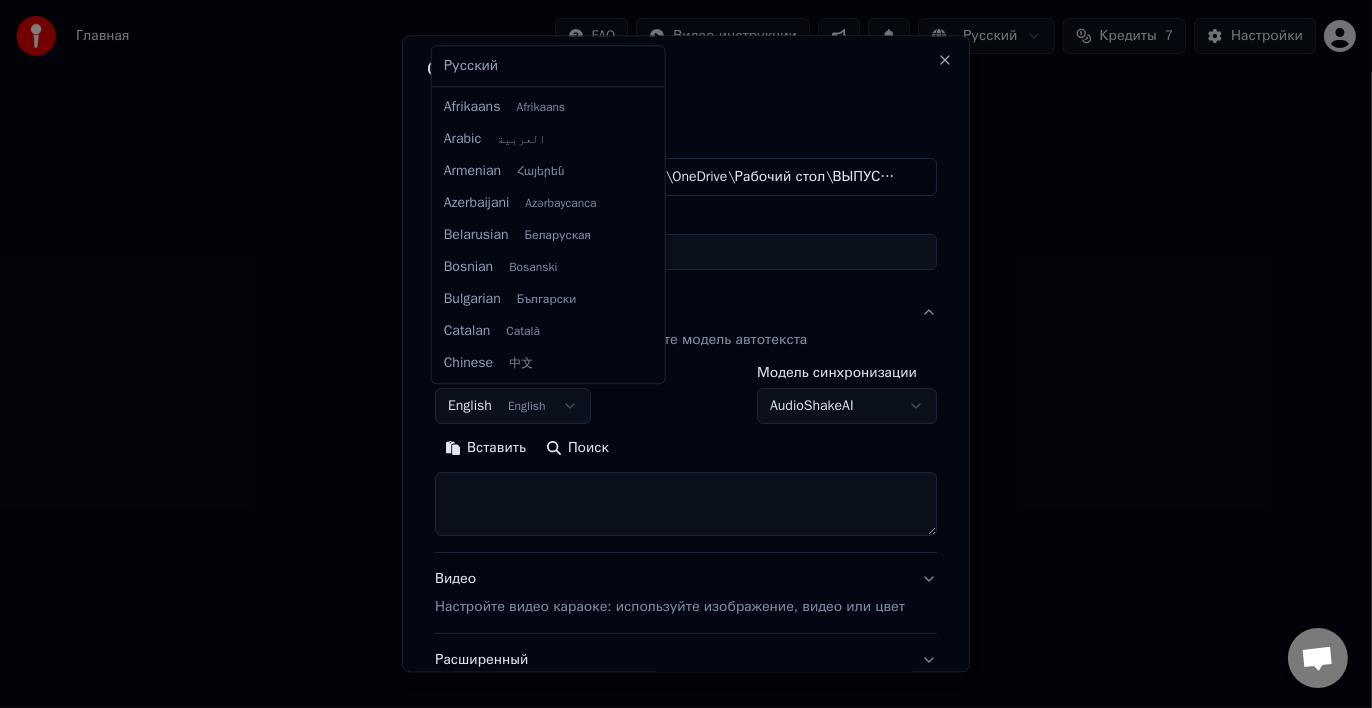 scroll, scrollTop: 160, scrollLeft: 0, axis: vertical 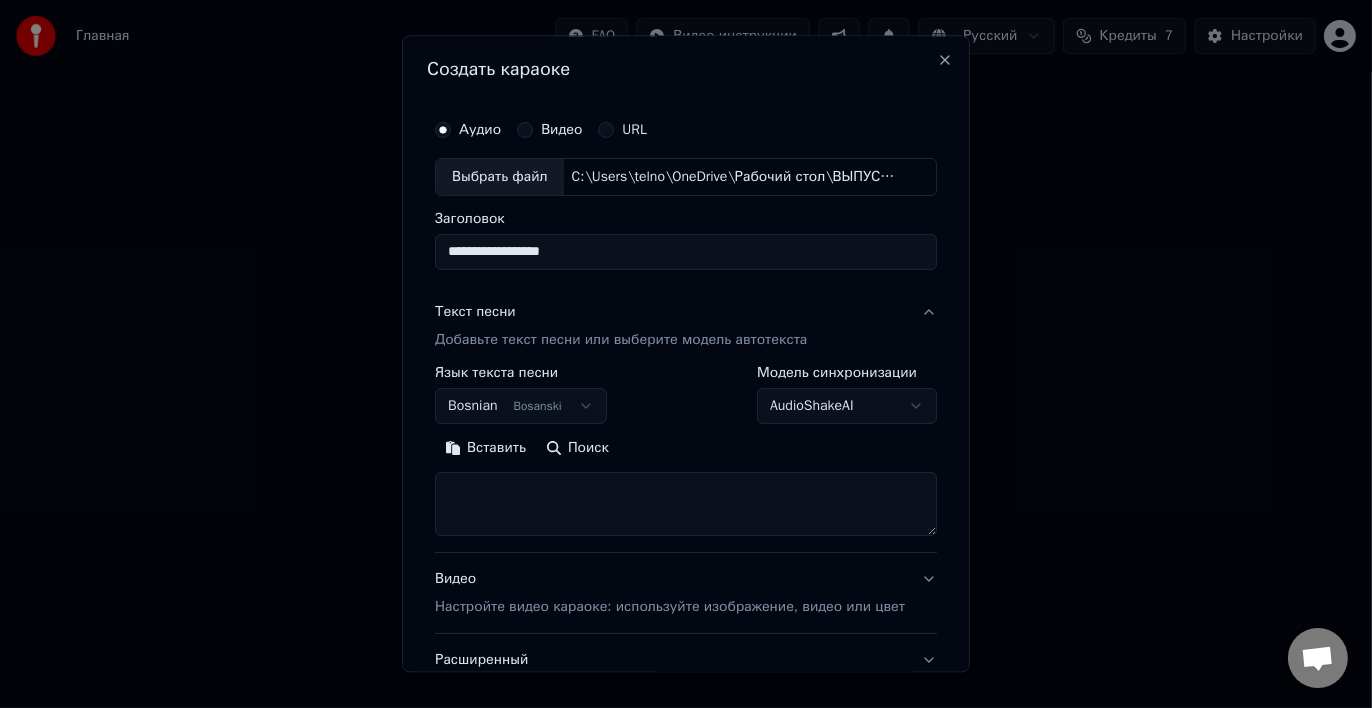 click on "**********" at bounding box center (686, 304) 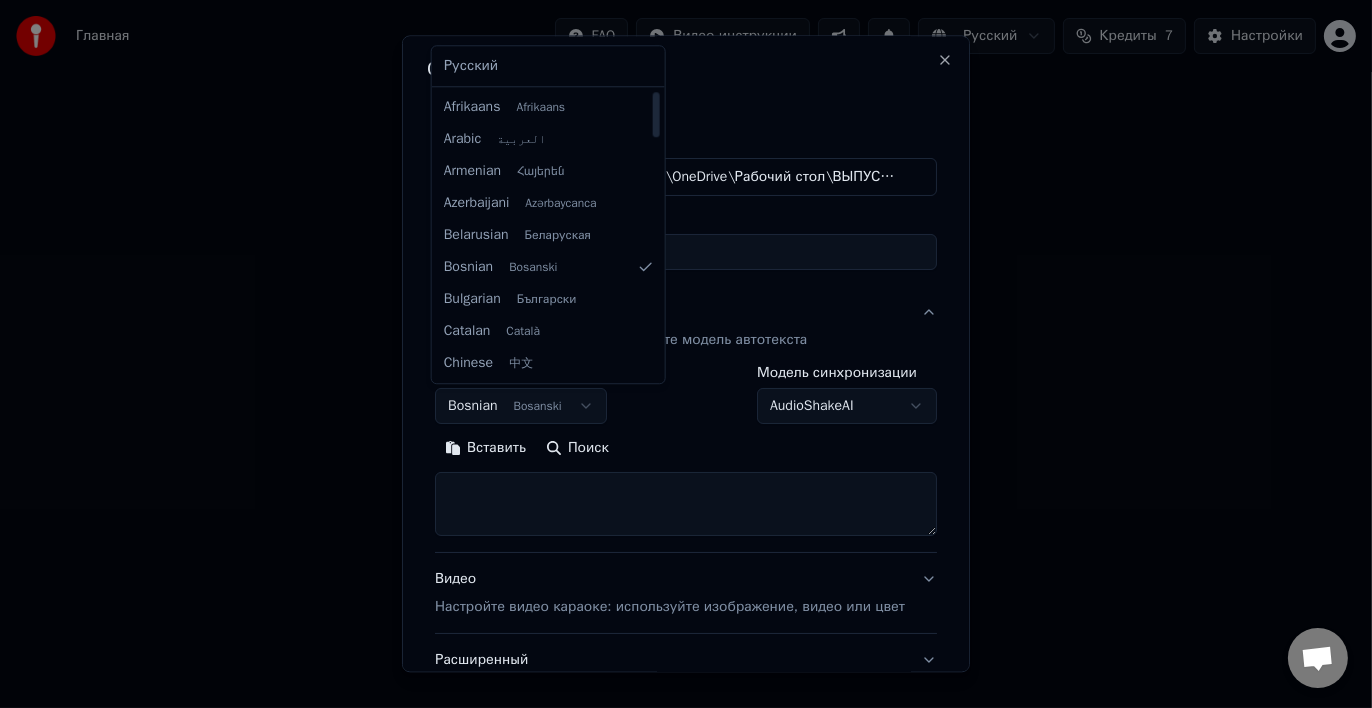 select on "**" 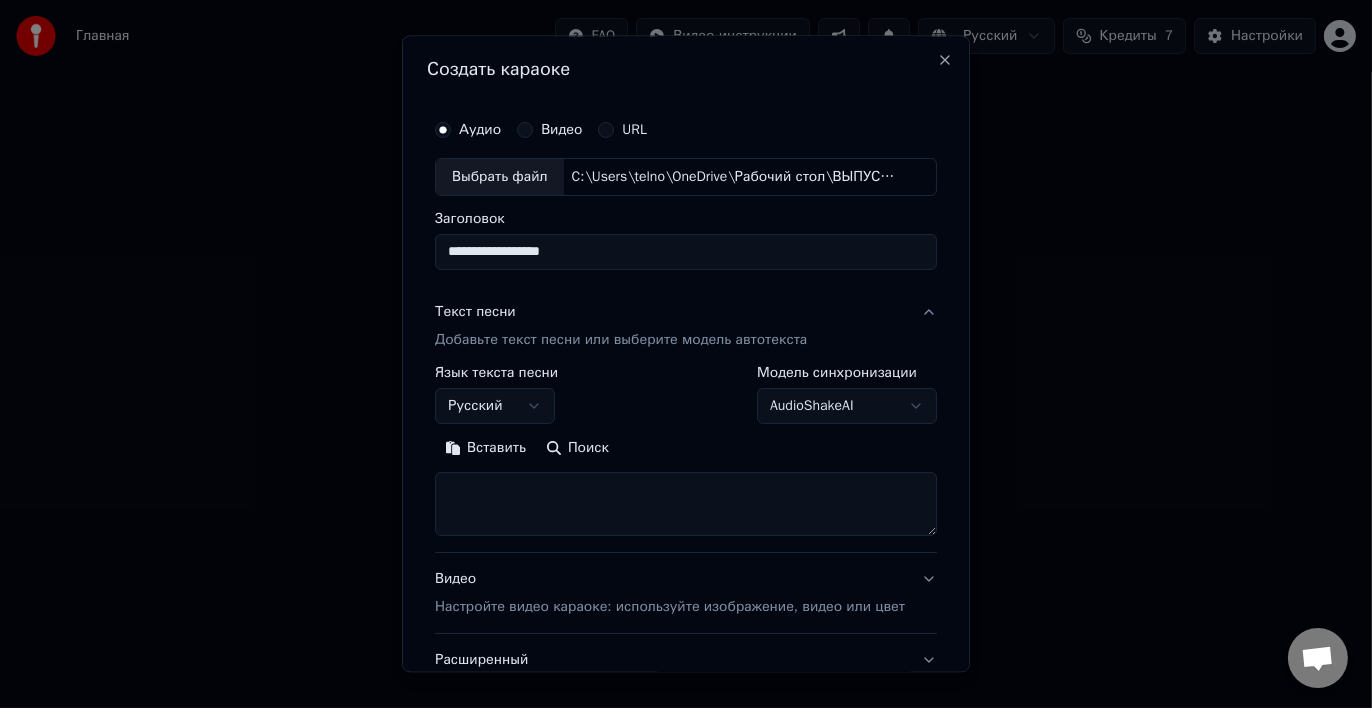 click at bounding box center [686, 504] 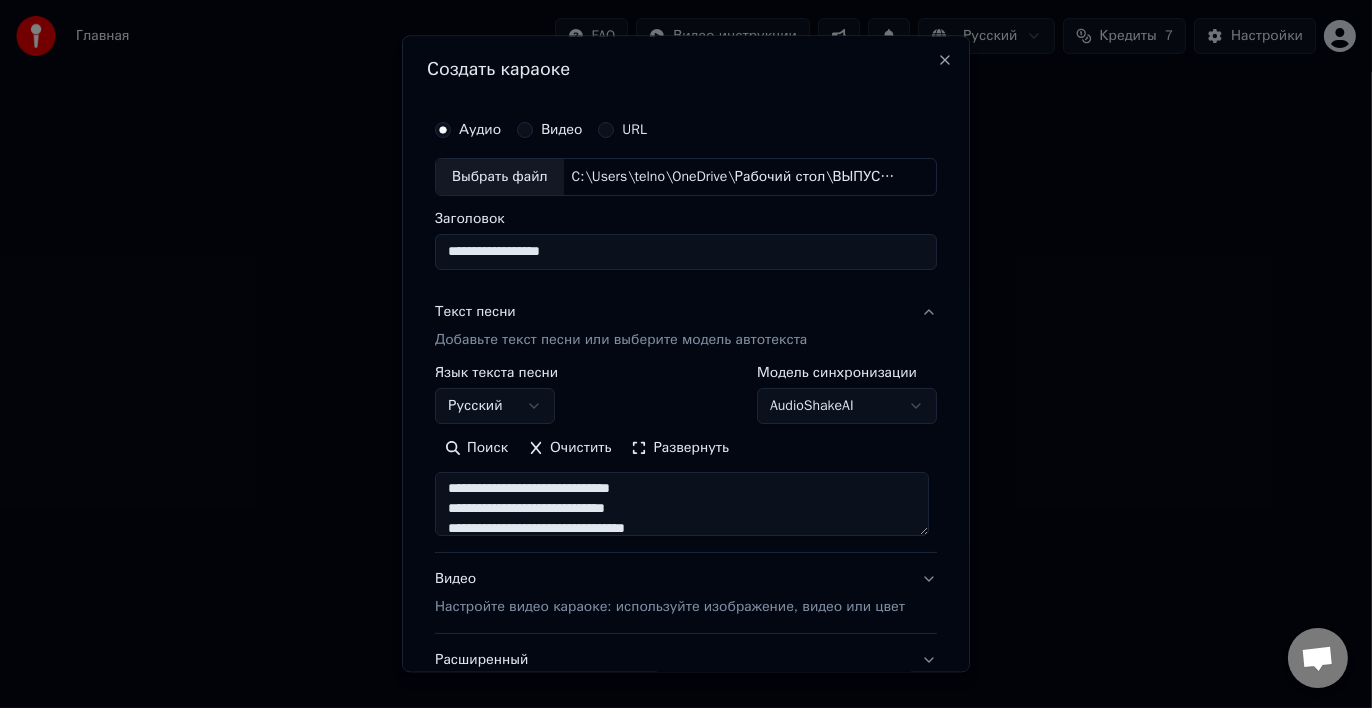scroll, scrollTop: 0, scrollLeft: 0, axis: both 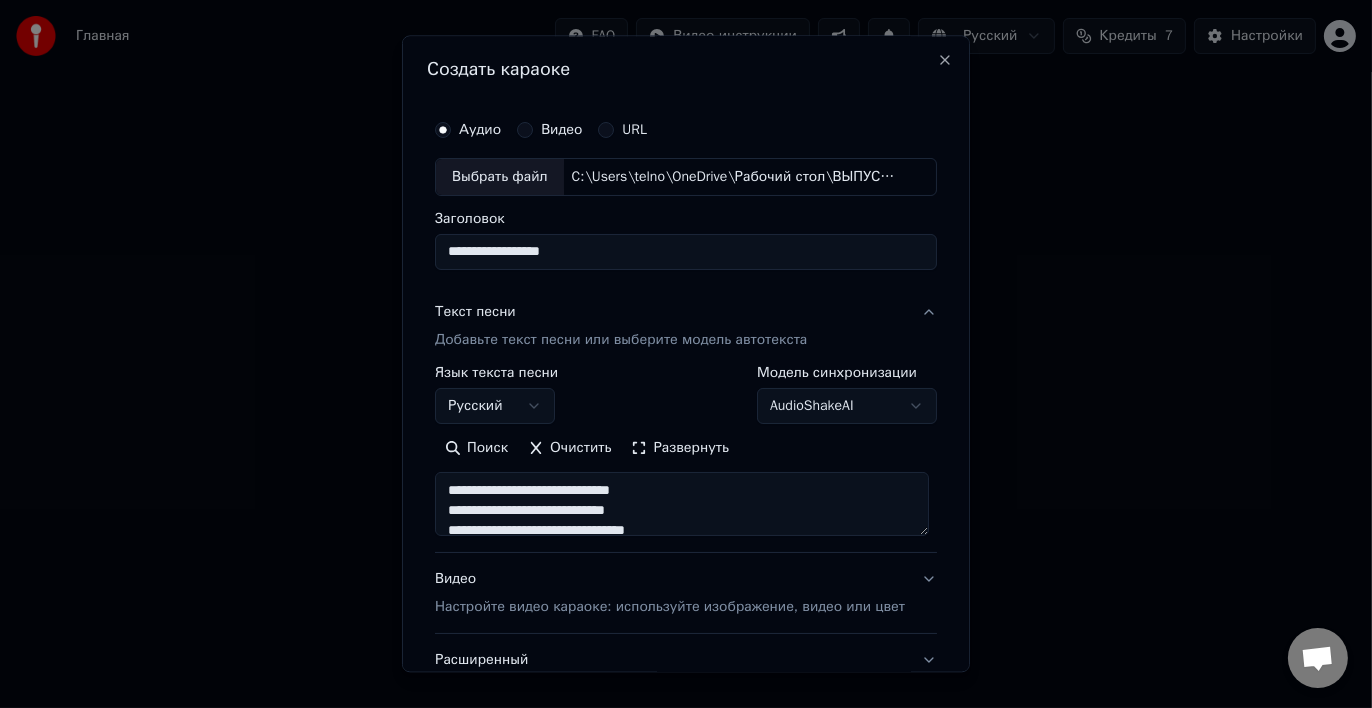 click at bounding box center (682, 504) 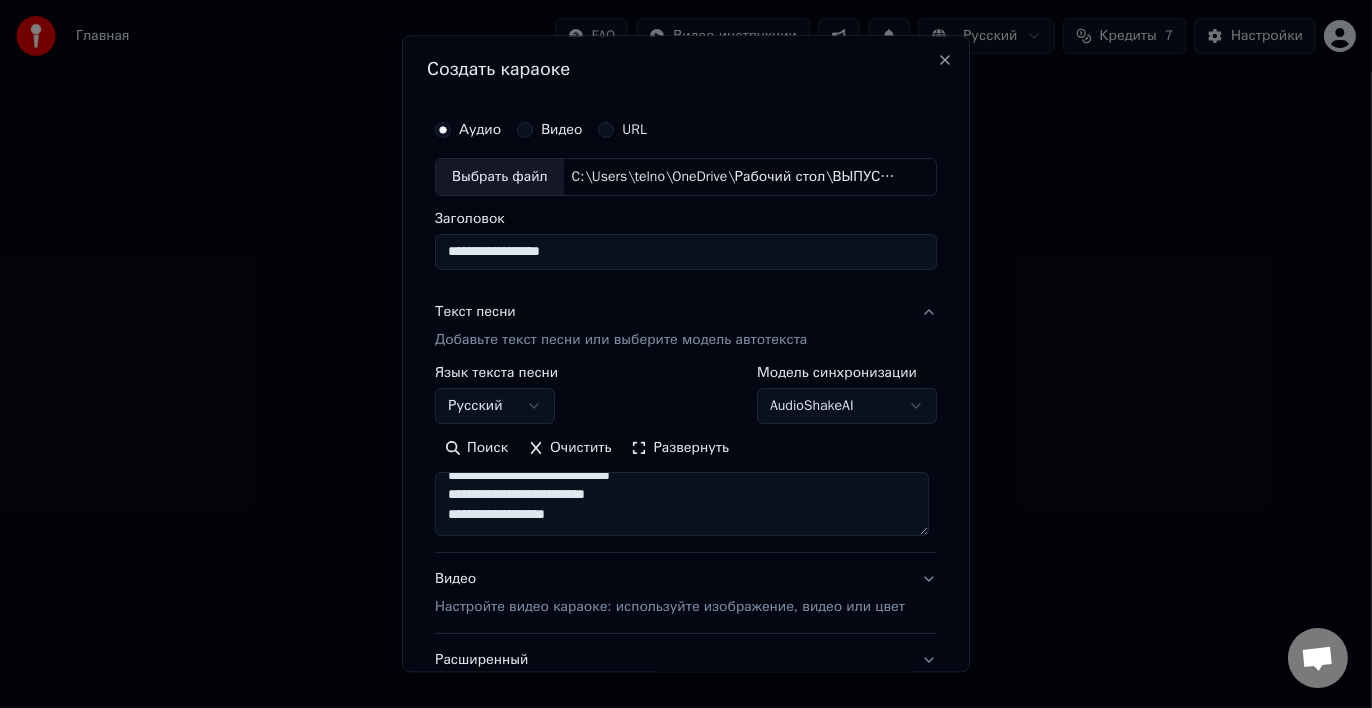 scroll, scrollTop: 600, scrollLeft: 0, axis: vertical 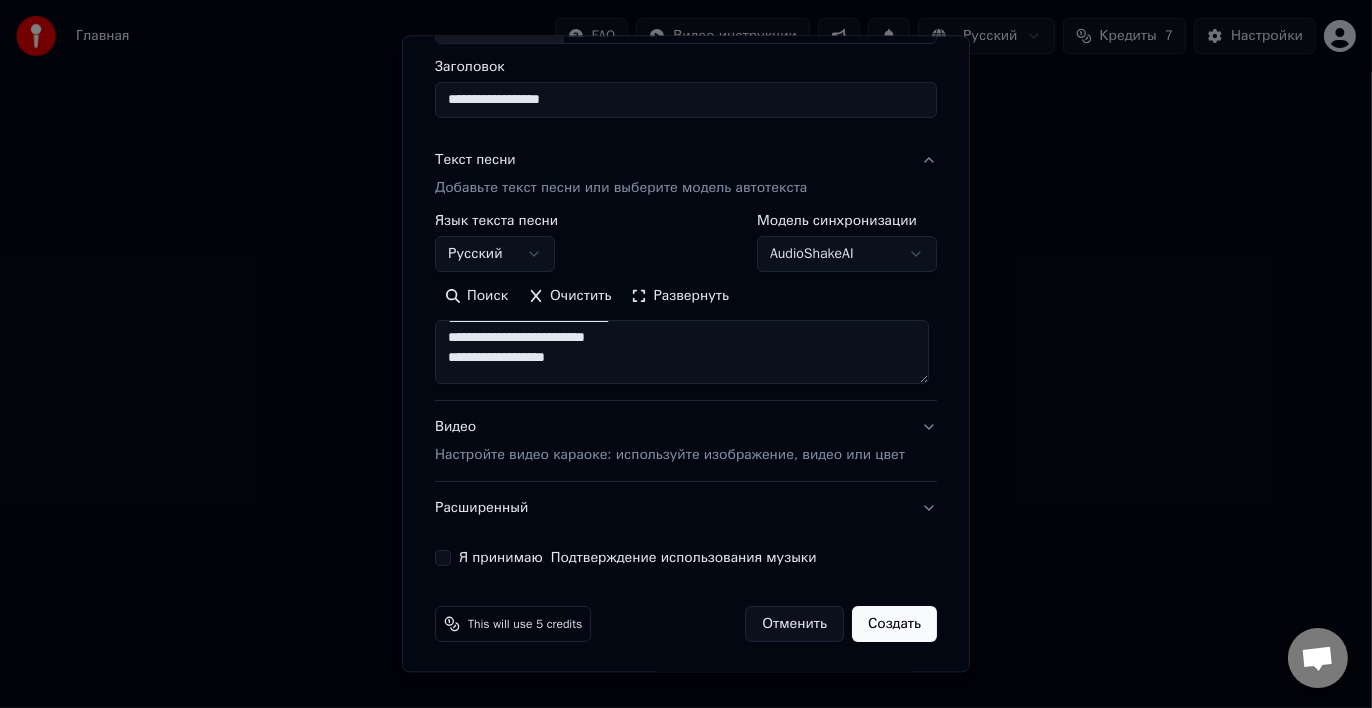 type on "**********" 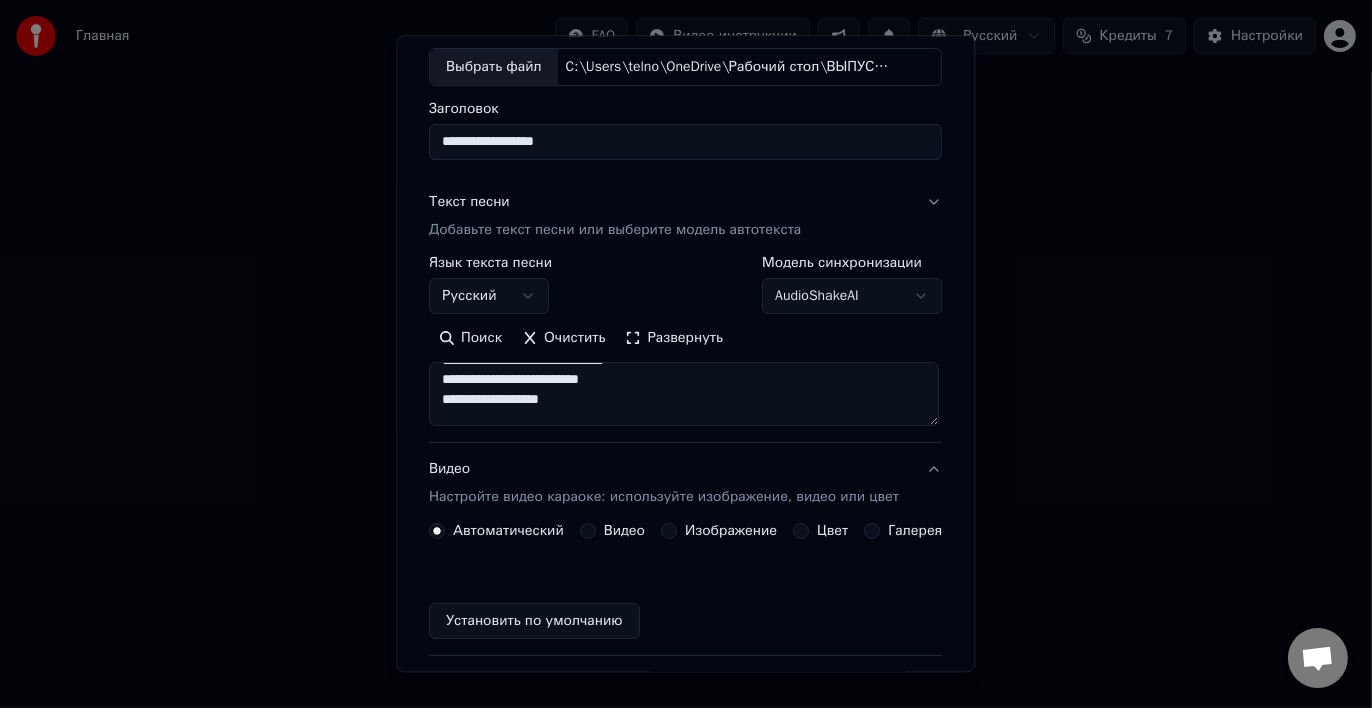 scroll, scrollTop: 97, scrollLeft: 0, axis: vertical 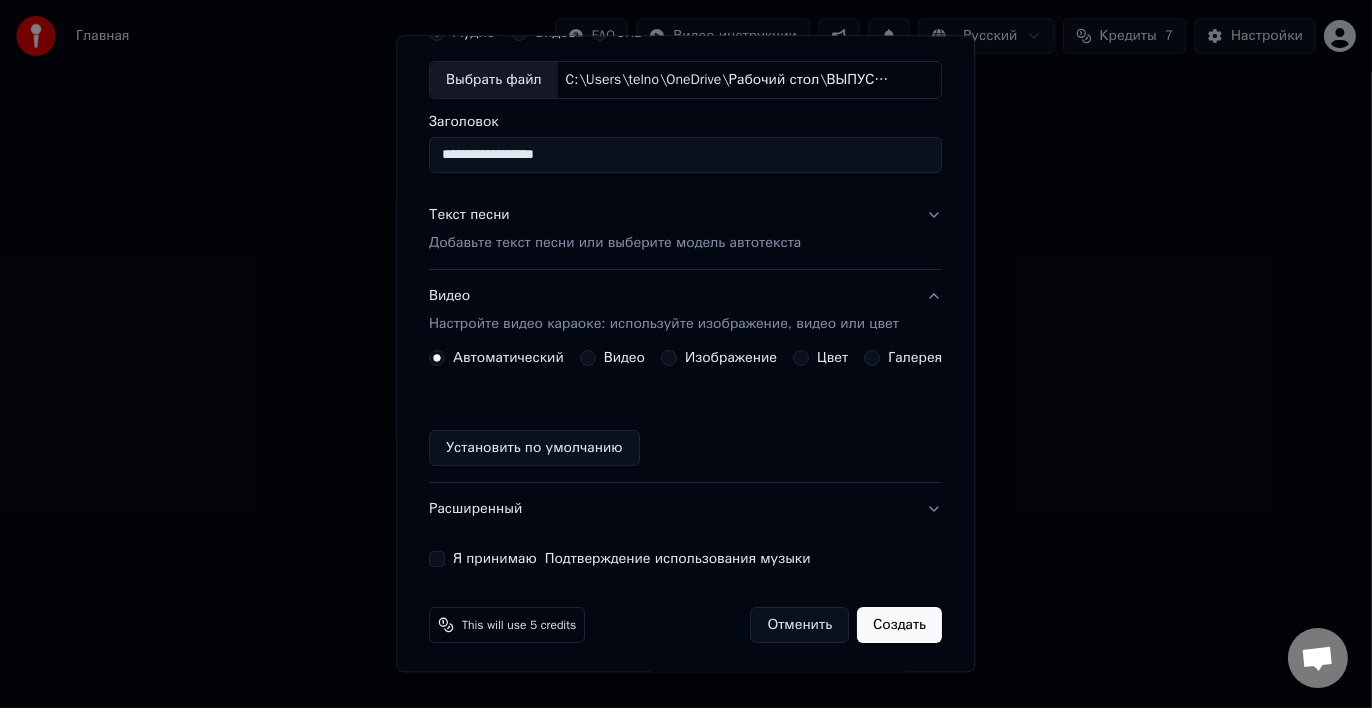 click on "Цвет" at bounding box center (821, 358) 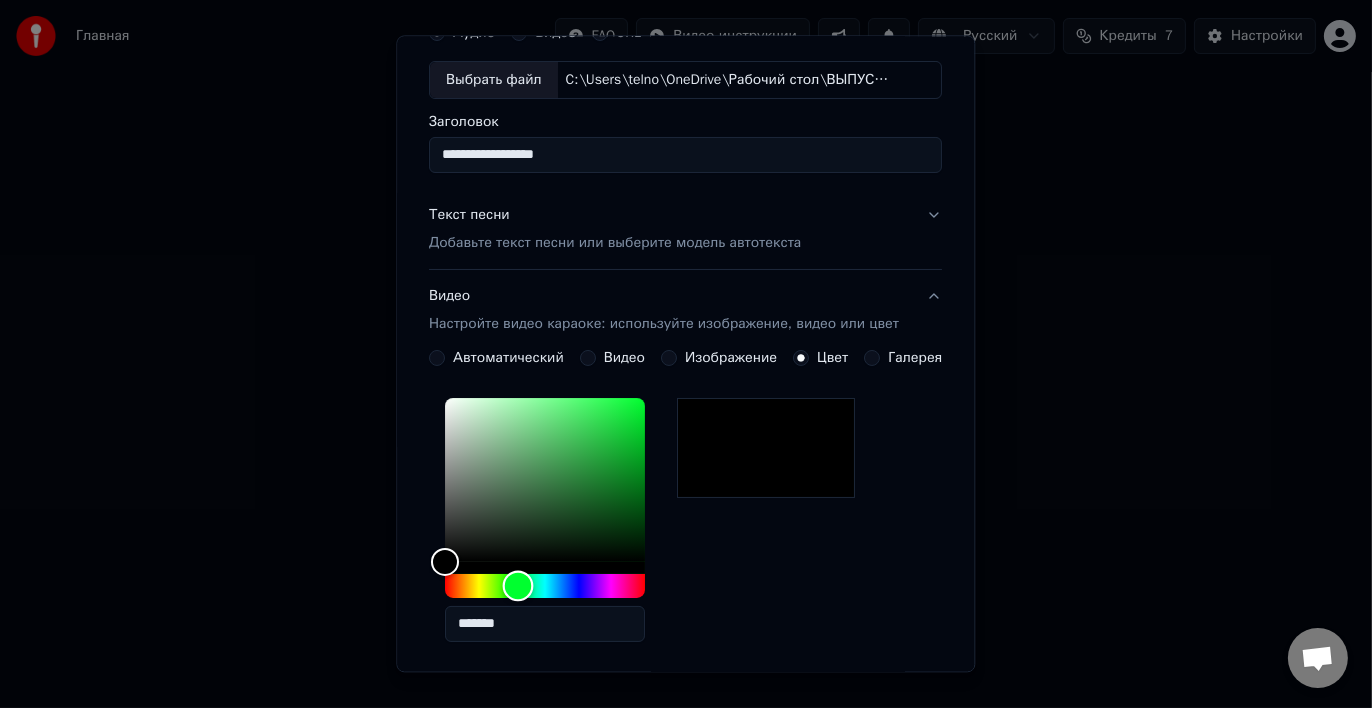 click at bounding box center [545, 586] 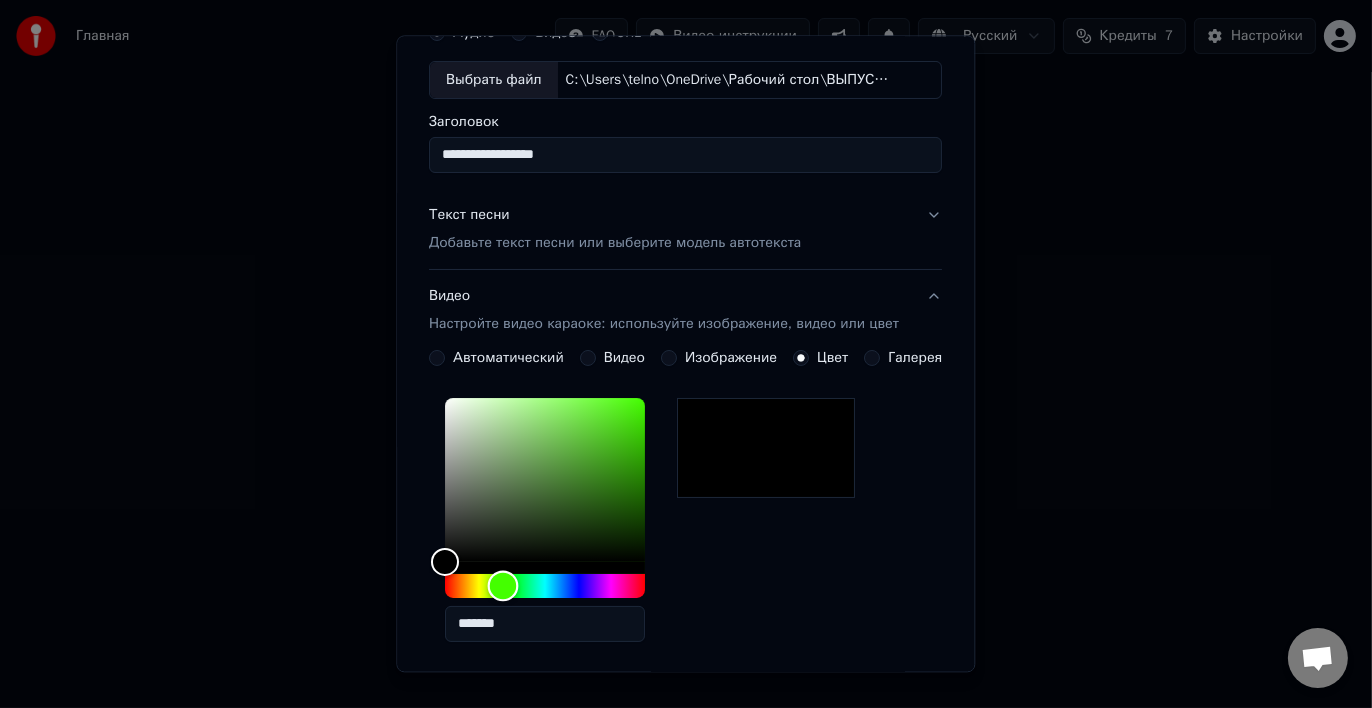click at bounding box center [503, 586] 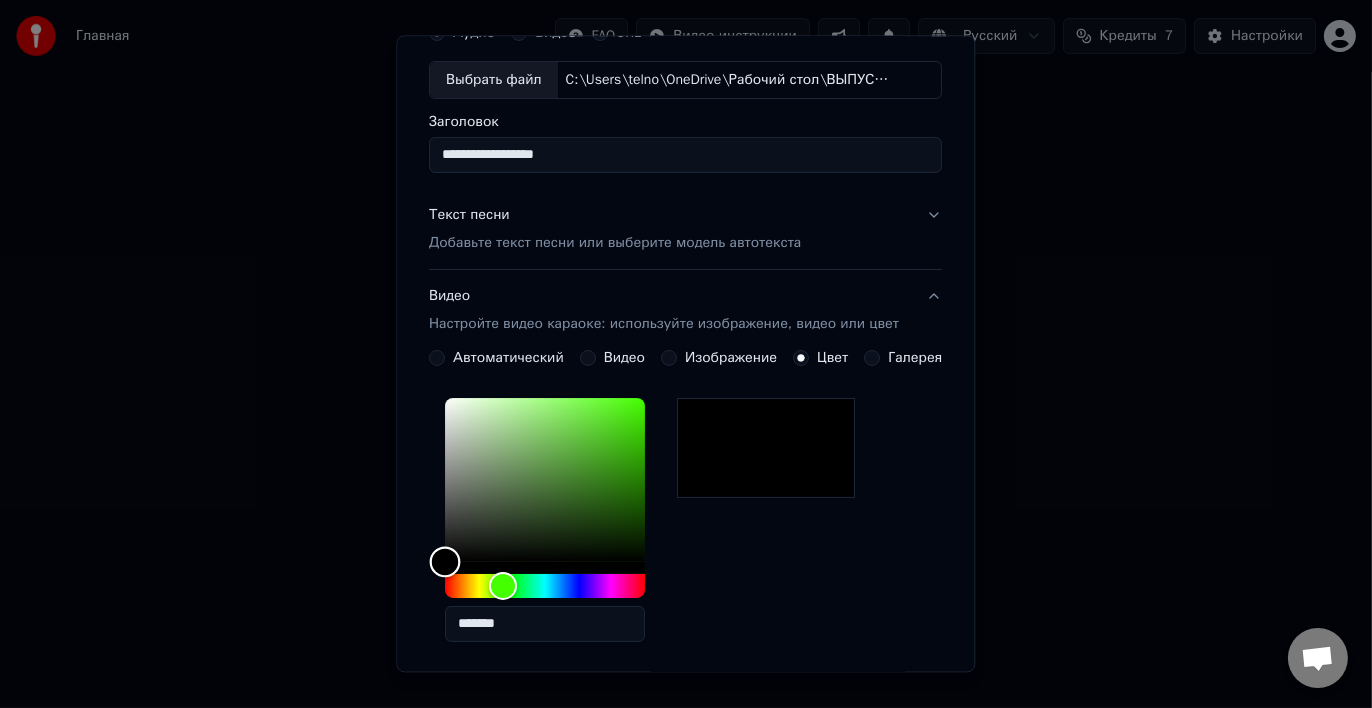 click at bounding box center (545, 480) 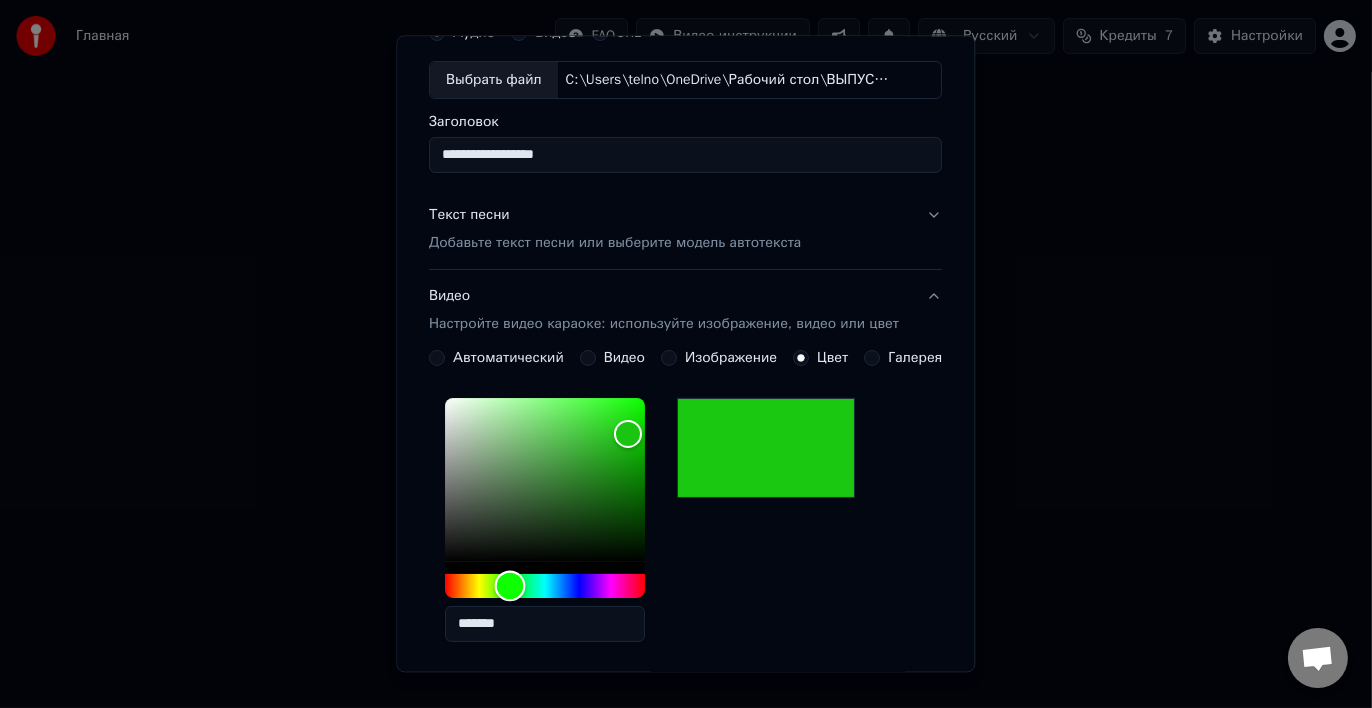 click at bounding box center [510, 586] 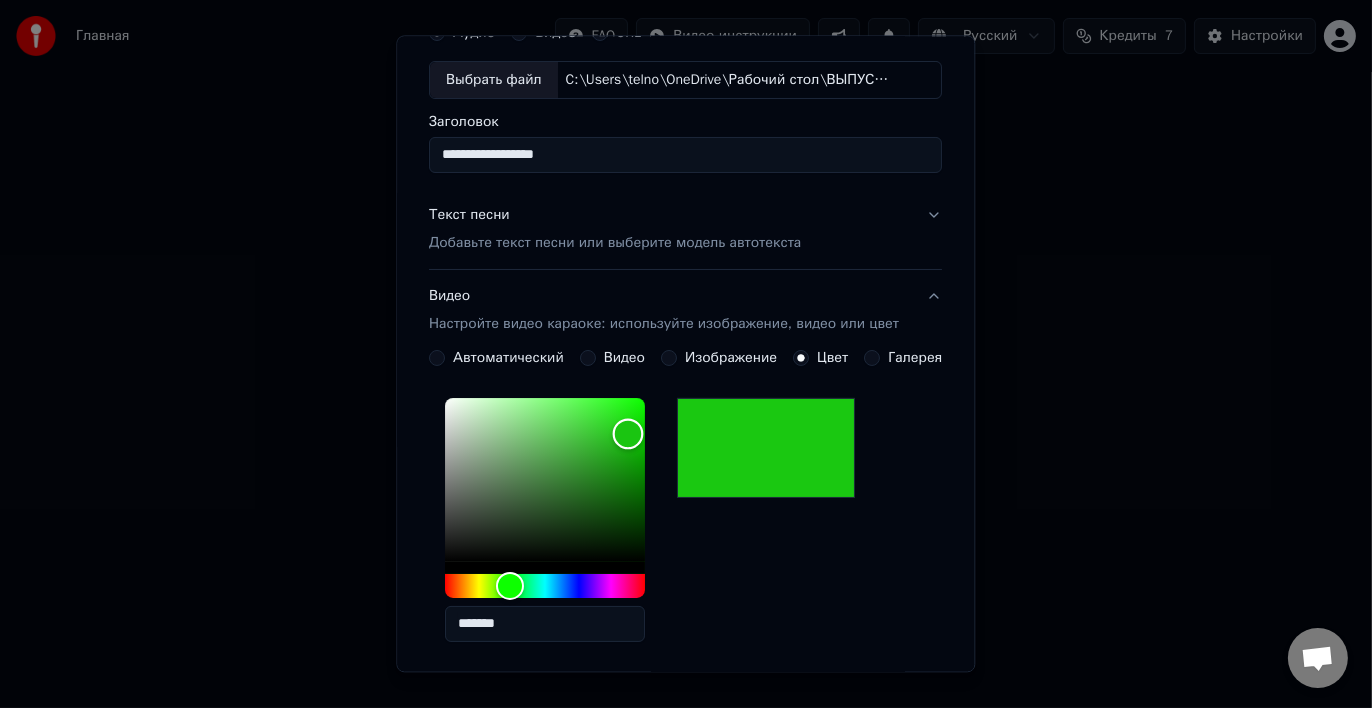 click at bounding box center (545, 480) 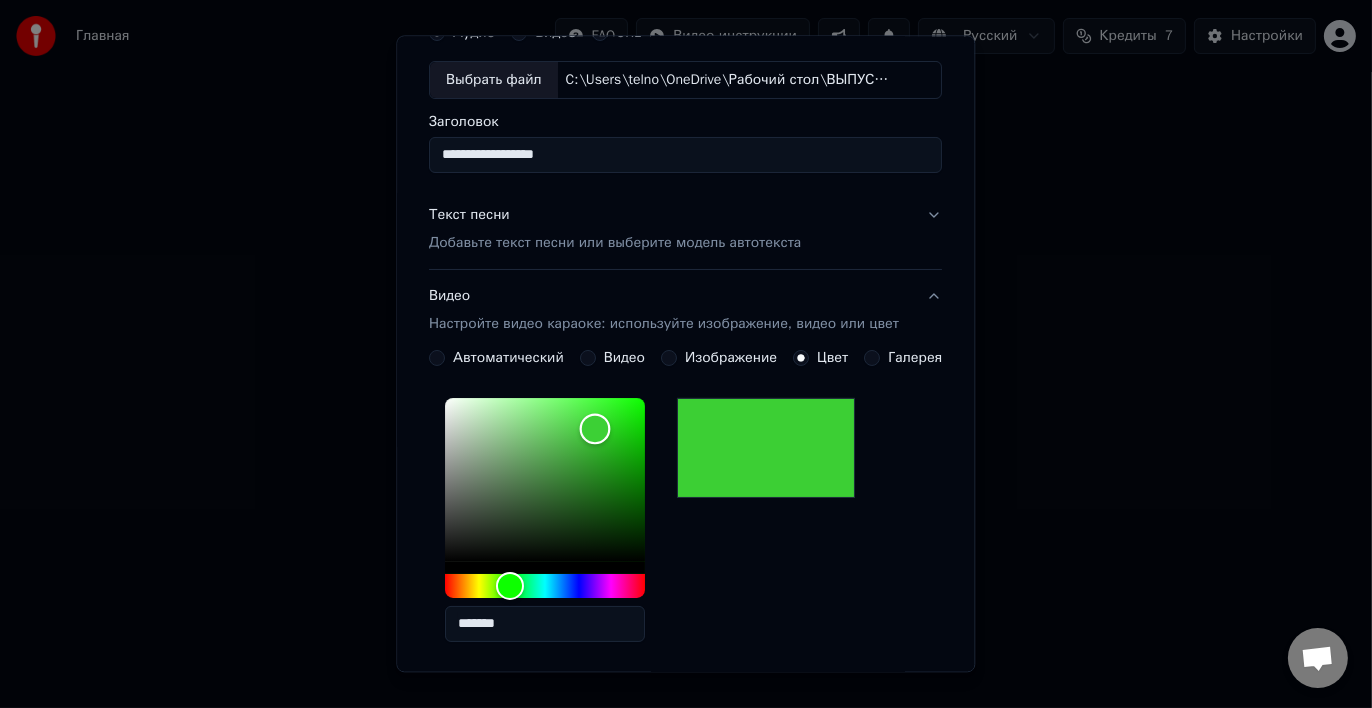 click at bounding box center (545, 480) 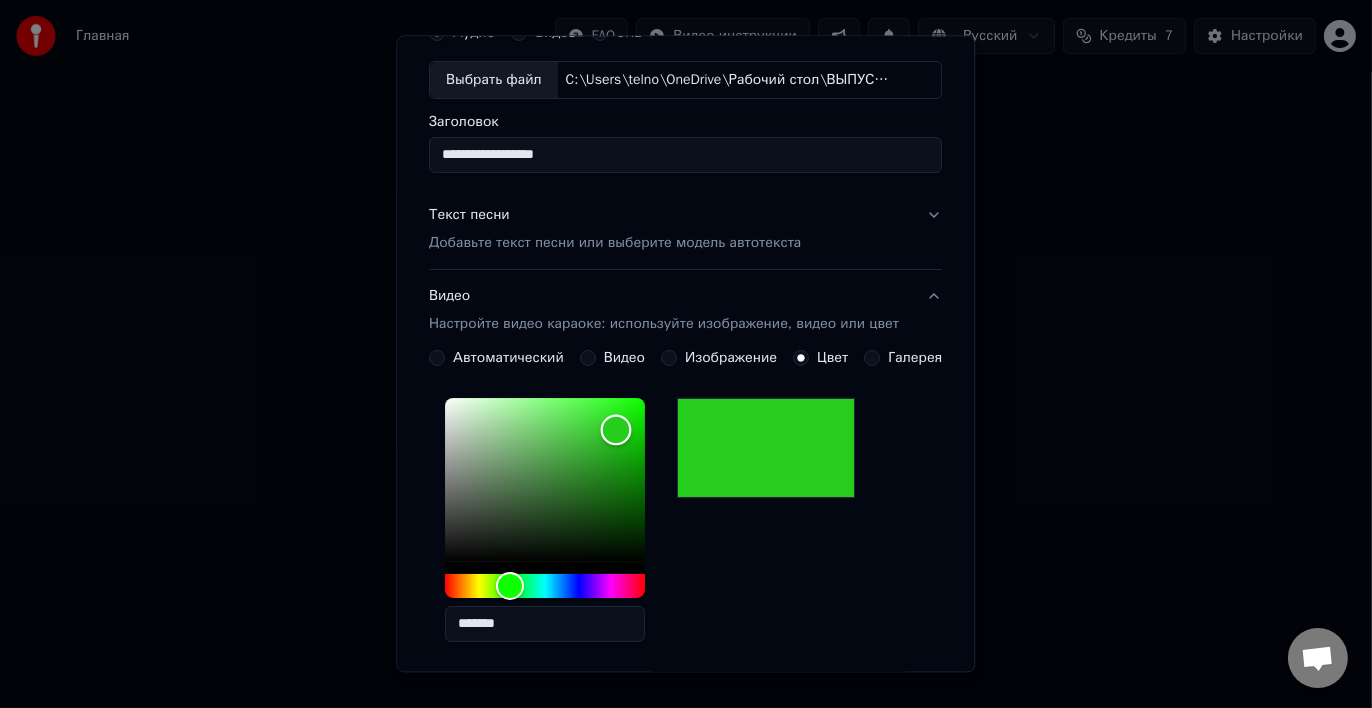 click at bounding box center [616, 430] 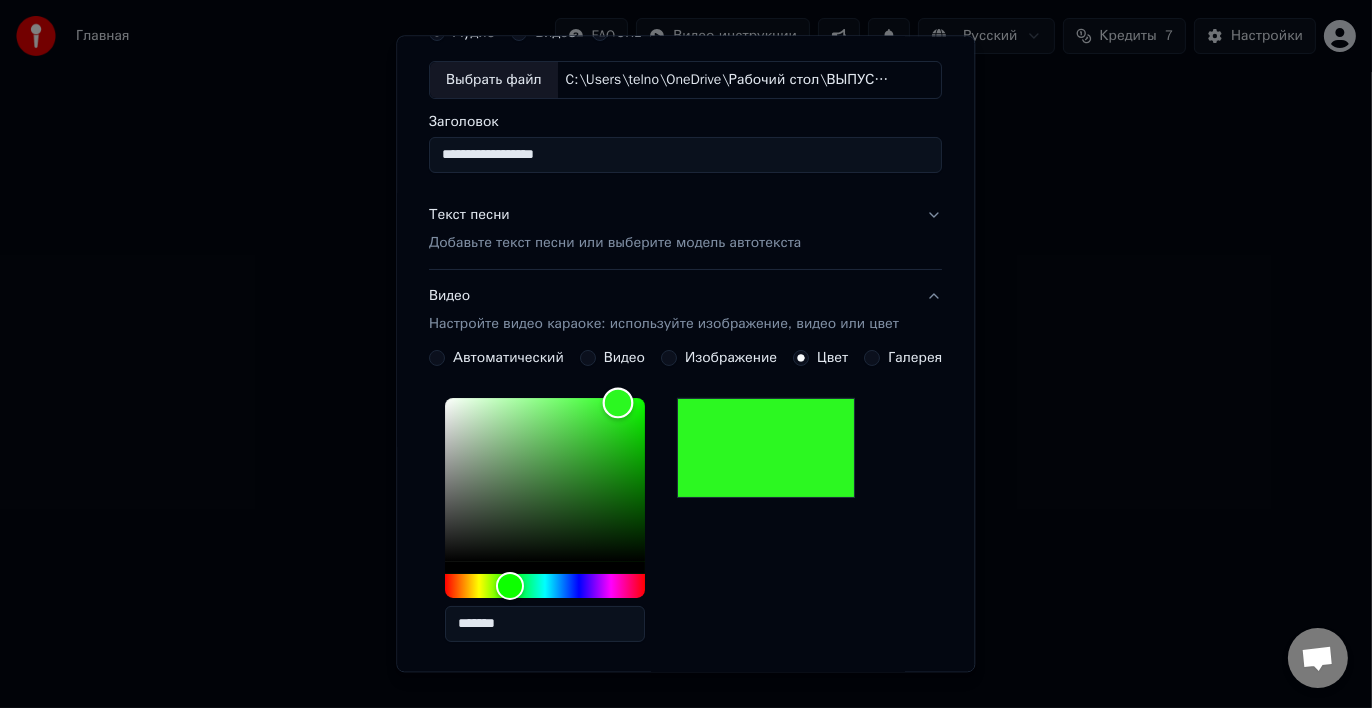 click at bounding box center [545, 480] 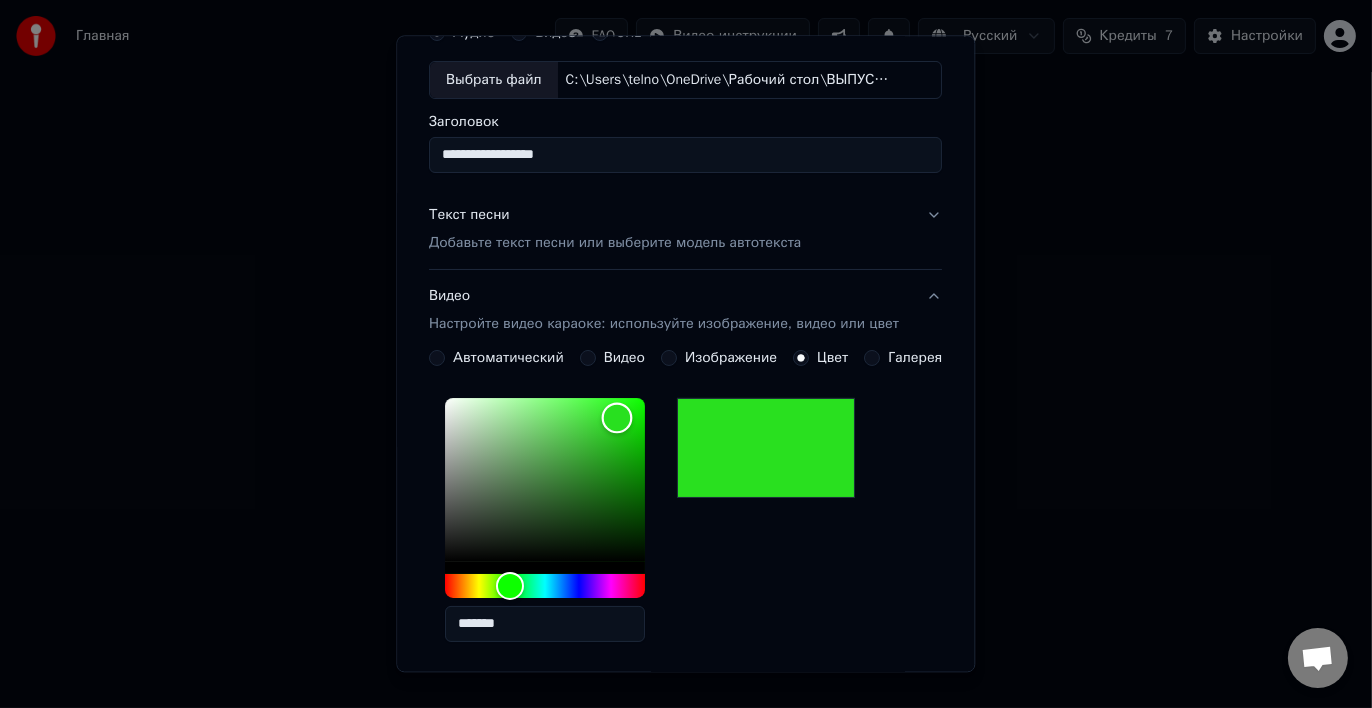 click at bounding box center [545, 480] 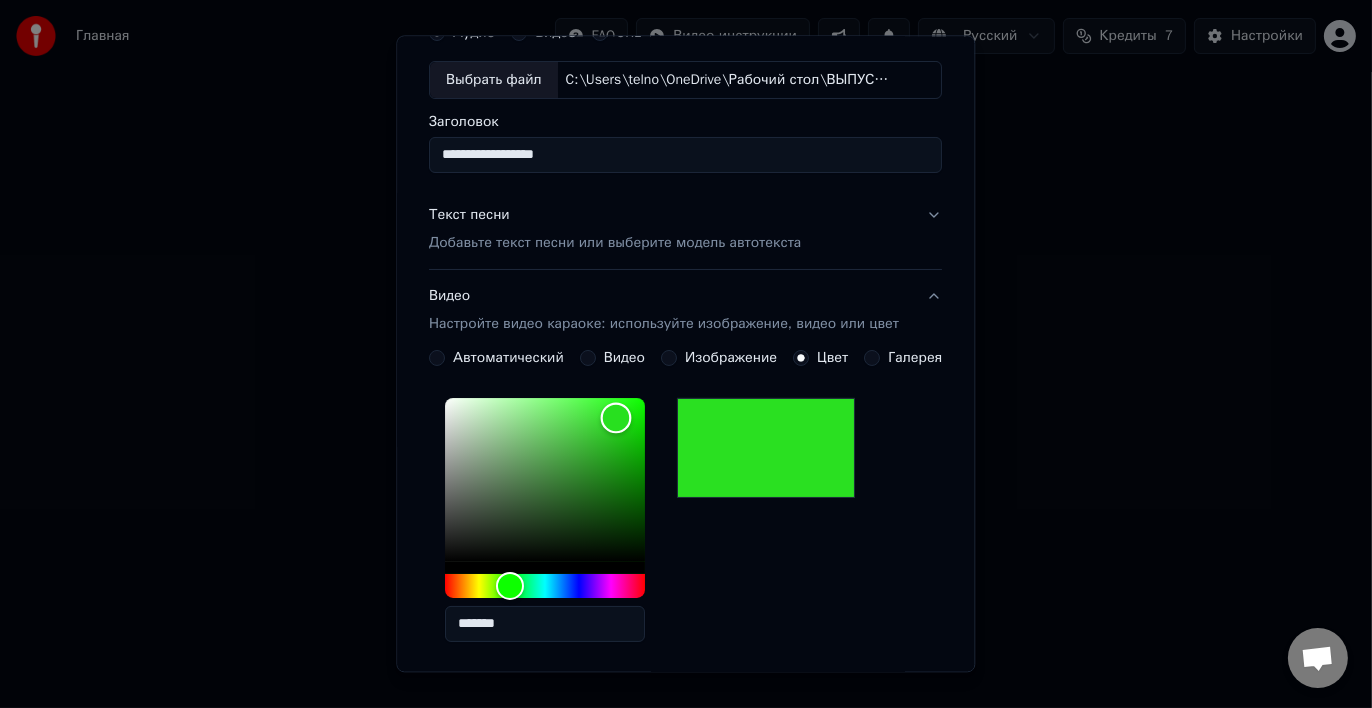 type on "*******" 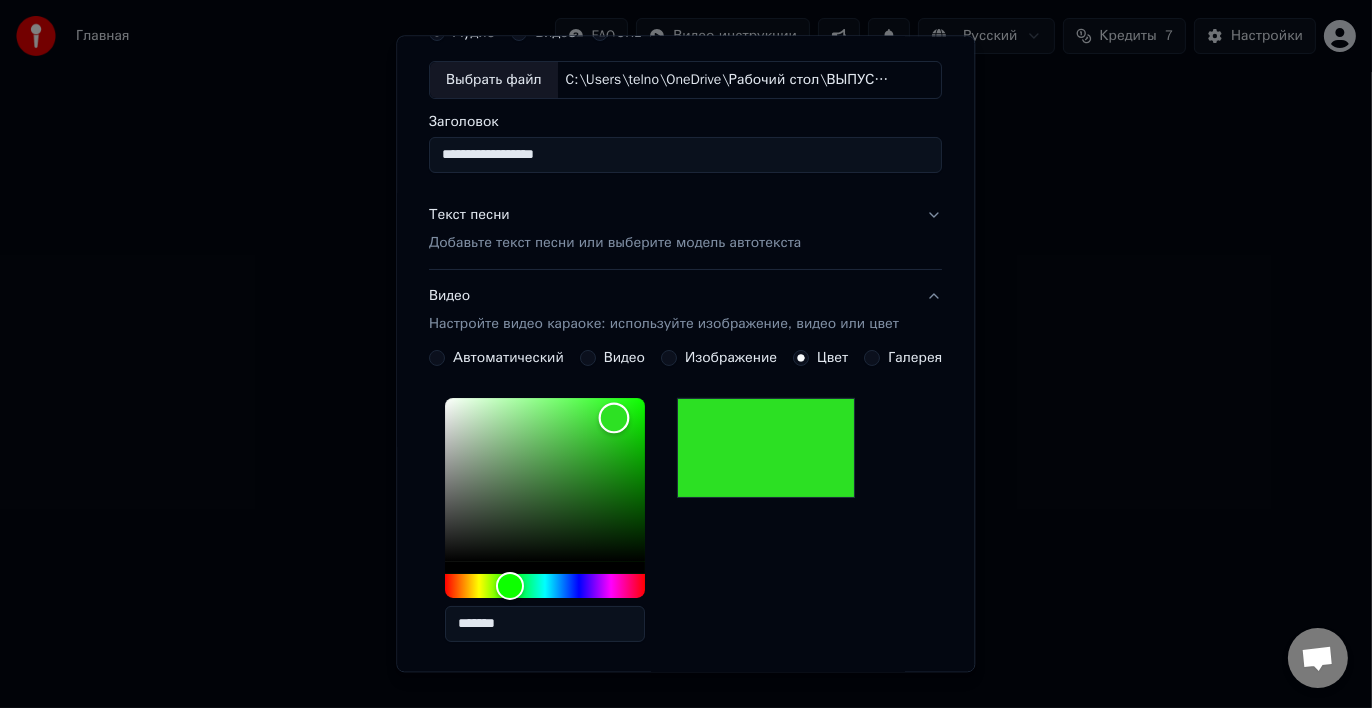 click at bounding box center (614, 418) 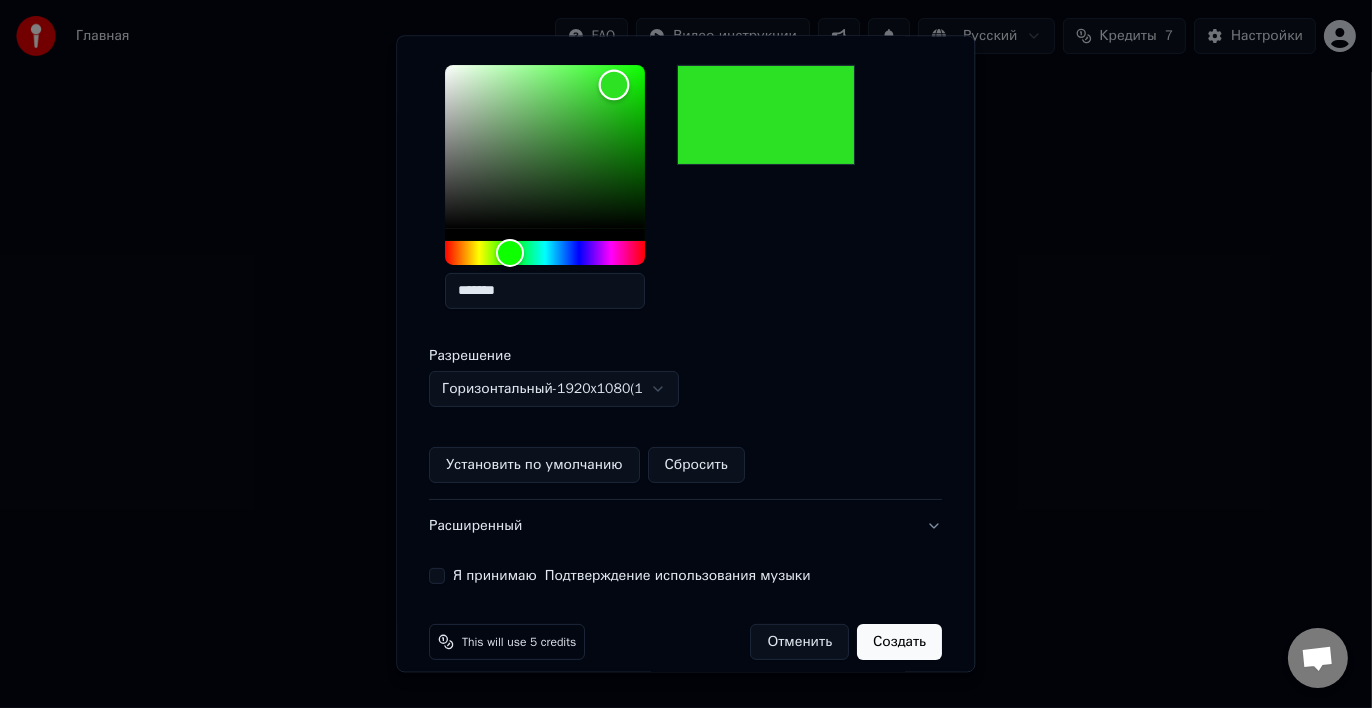 scroll, scrollTop: 447, scrollLeft: 0, axis: vertical 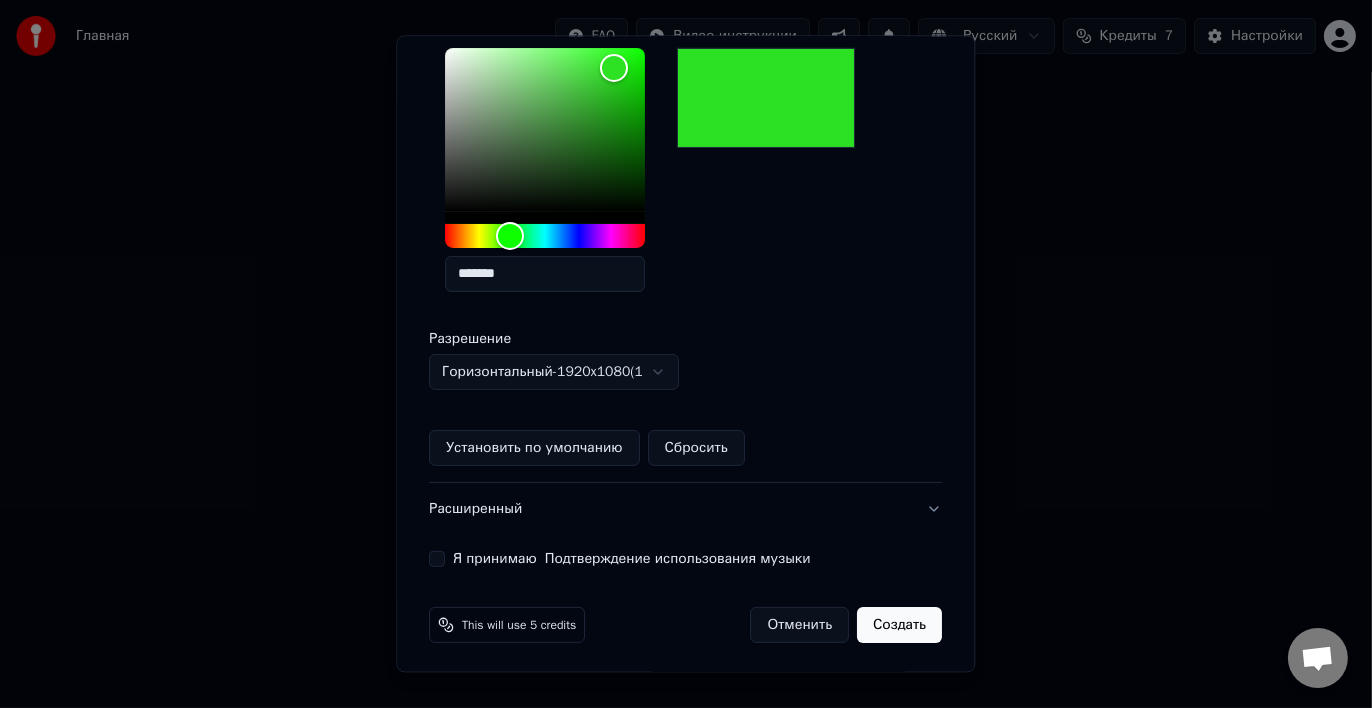 click on "Я принимаю   Подтверждение использования музыки" at bounding box center (685, 559) 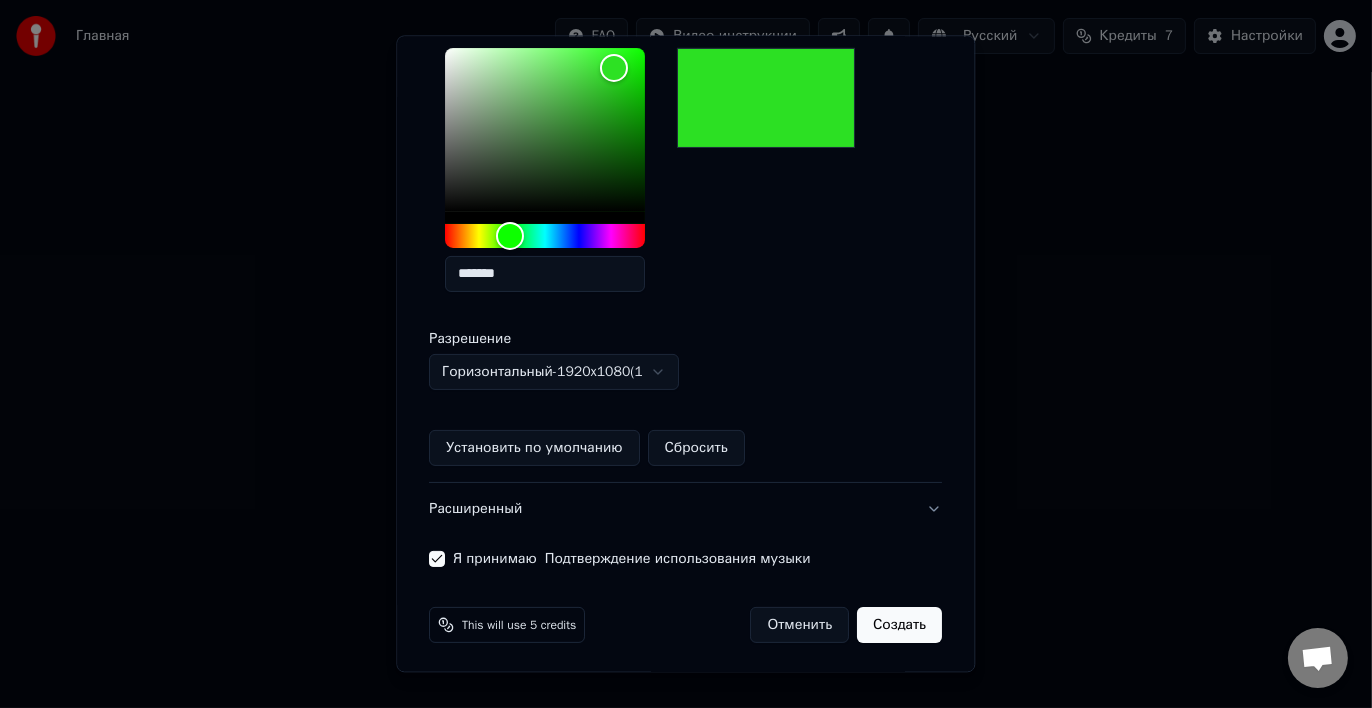 click on "Создать" at bounding box center (900, 625) 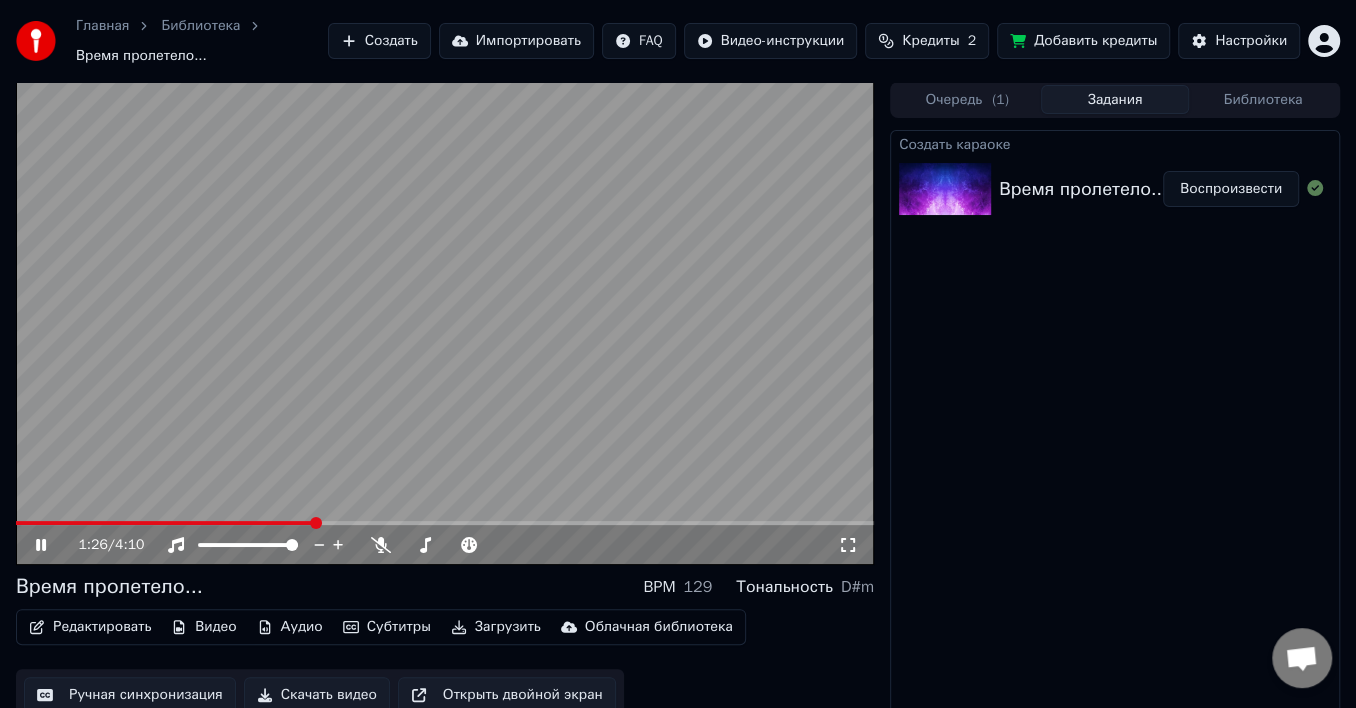 click on "Загрузить" at bounding box center (496, 627) 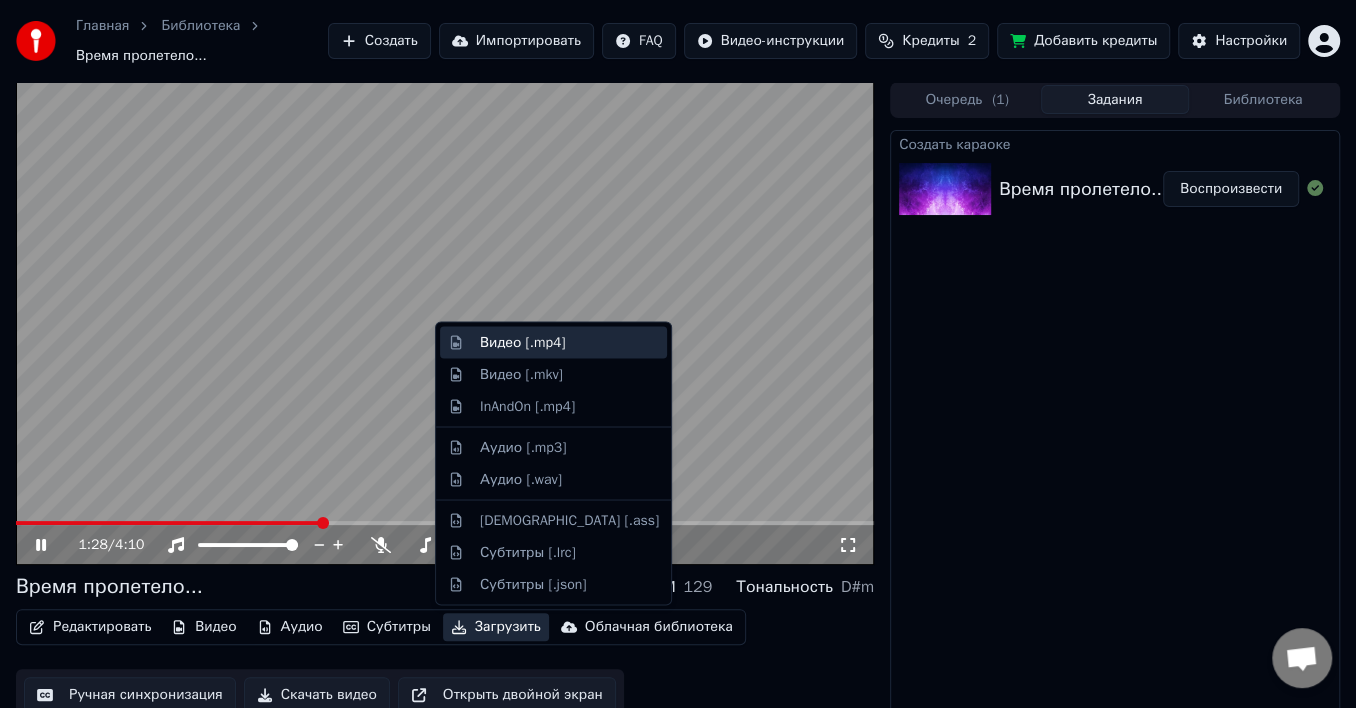 click on "Видео [.mp4]" at bounding box center [522, 342] 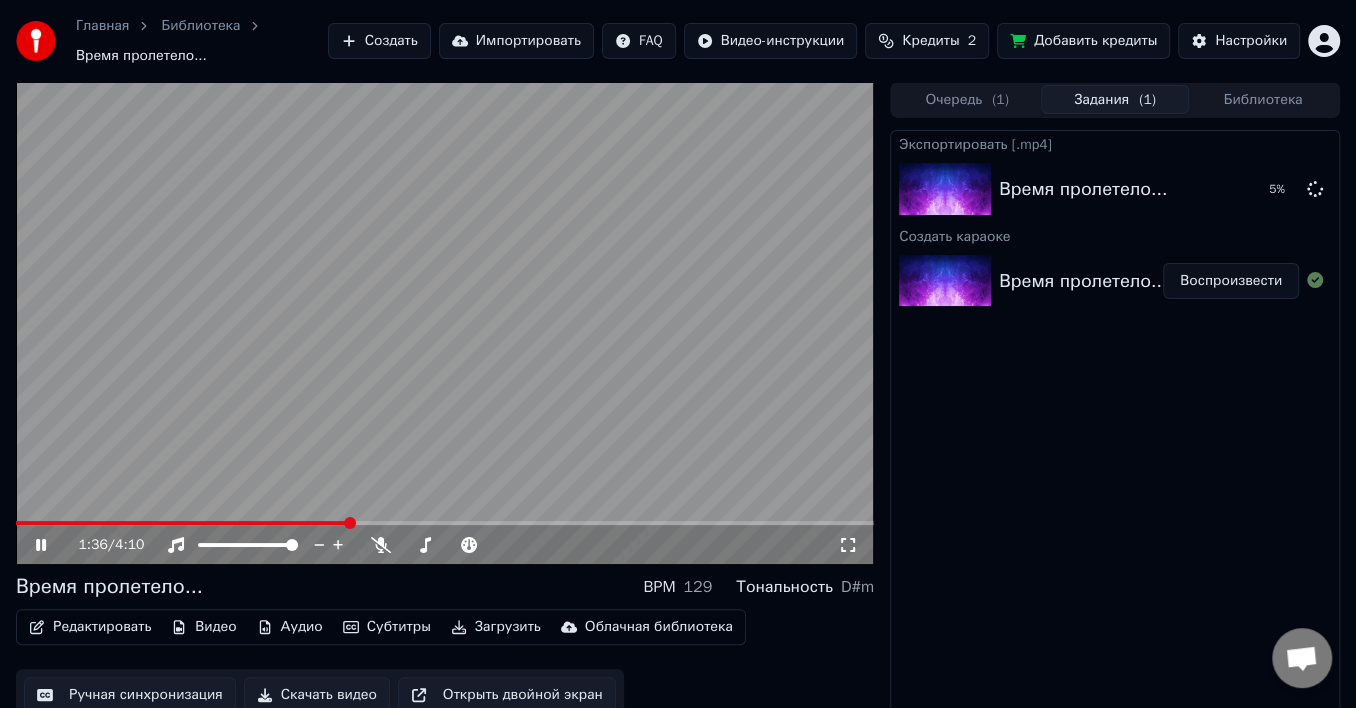 click 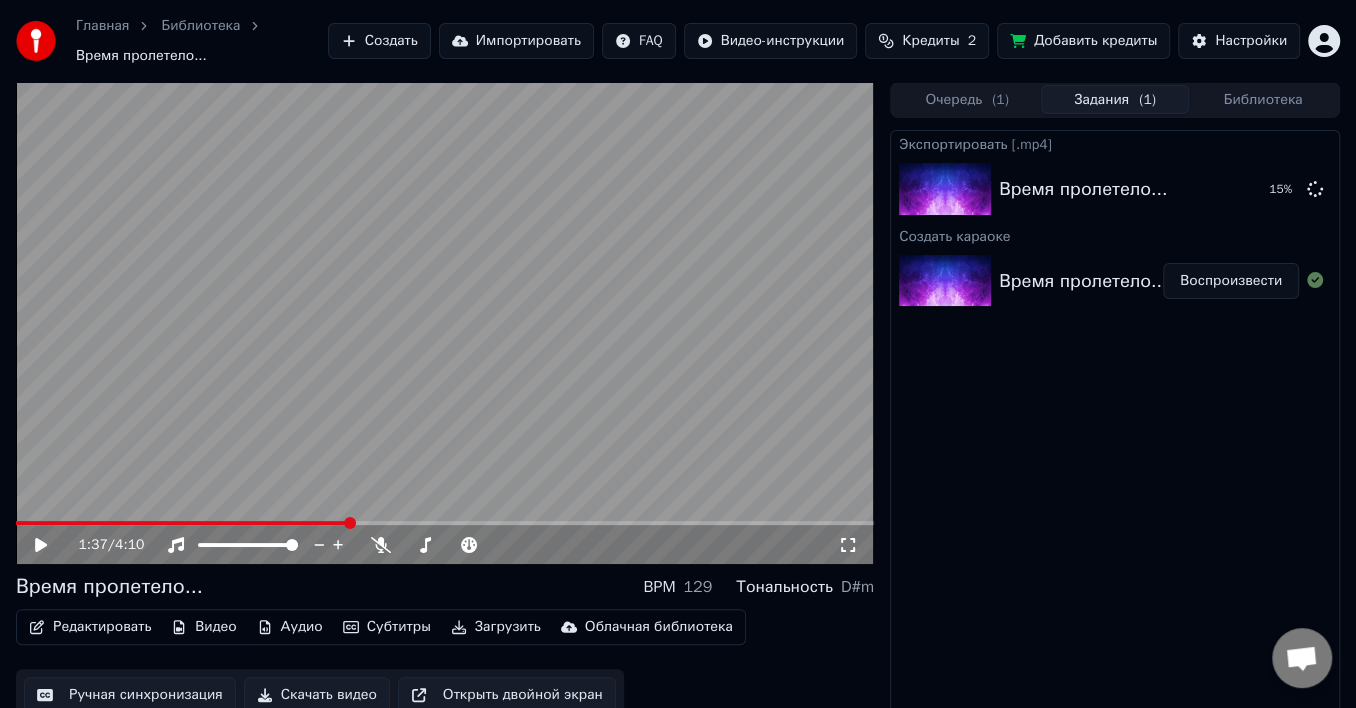 click at bounding box center [445, 523] 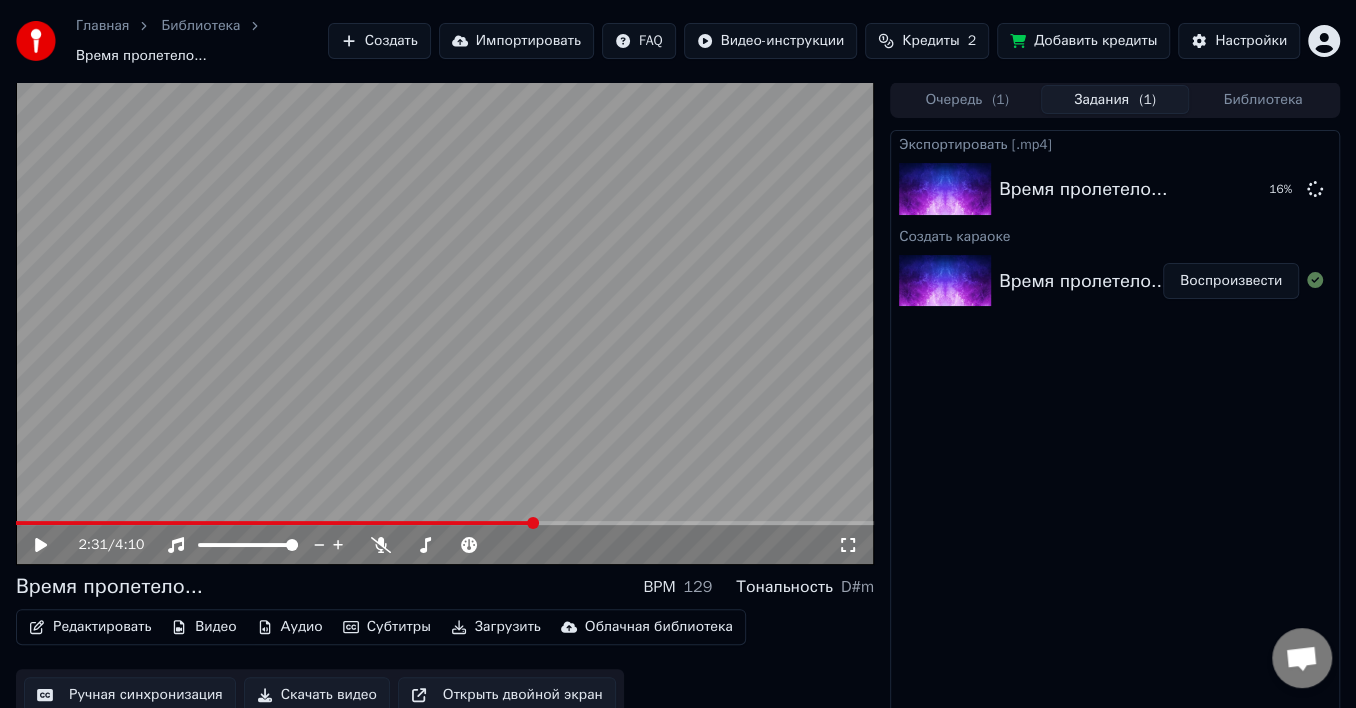 click 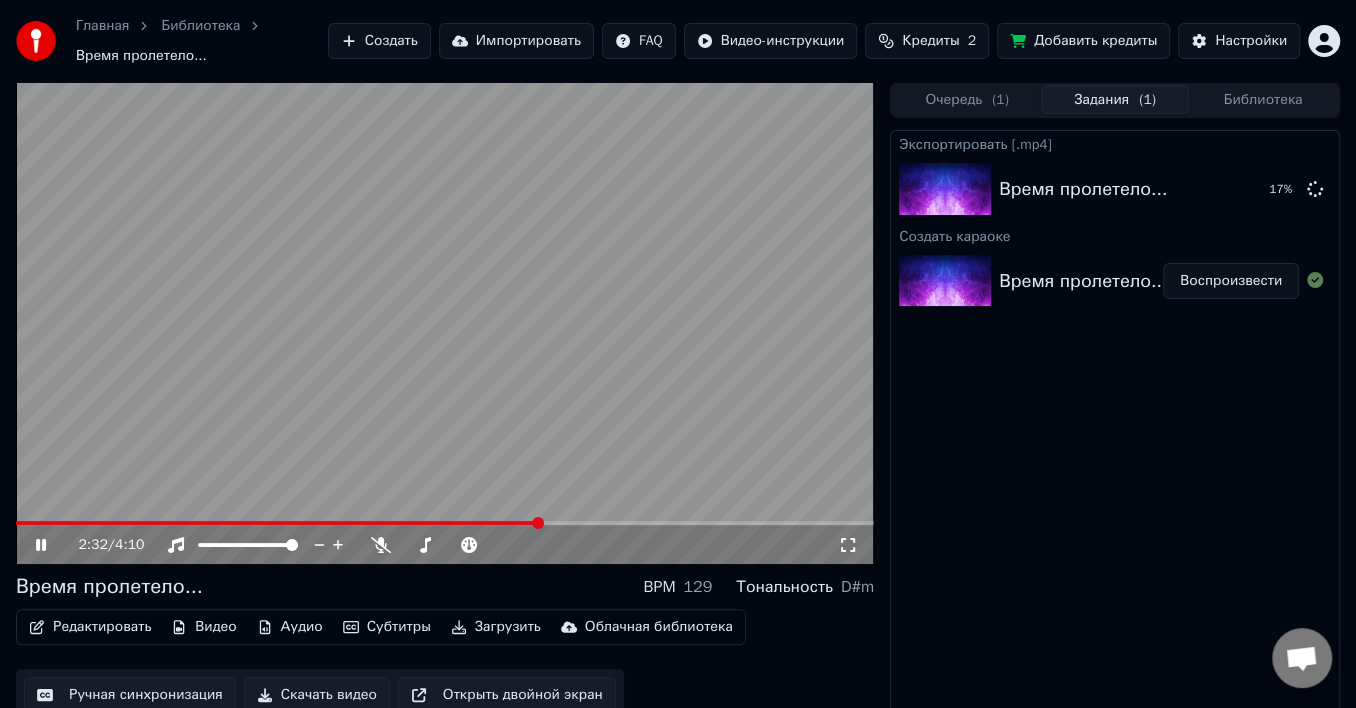 click at bounding box center [445, 523] 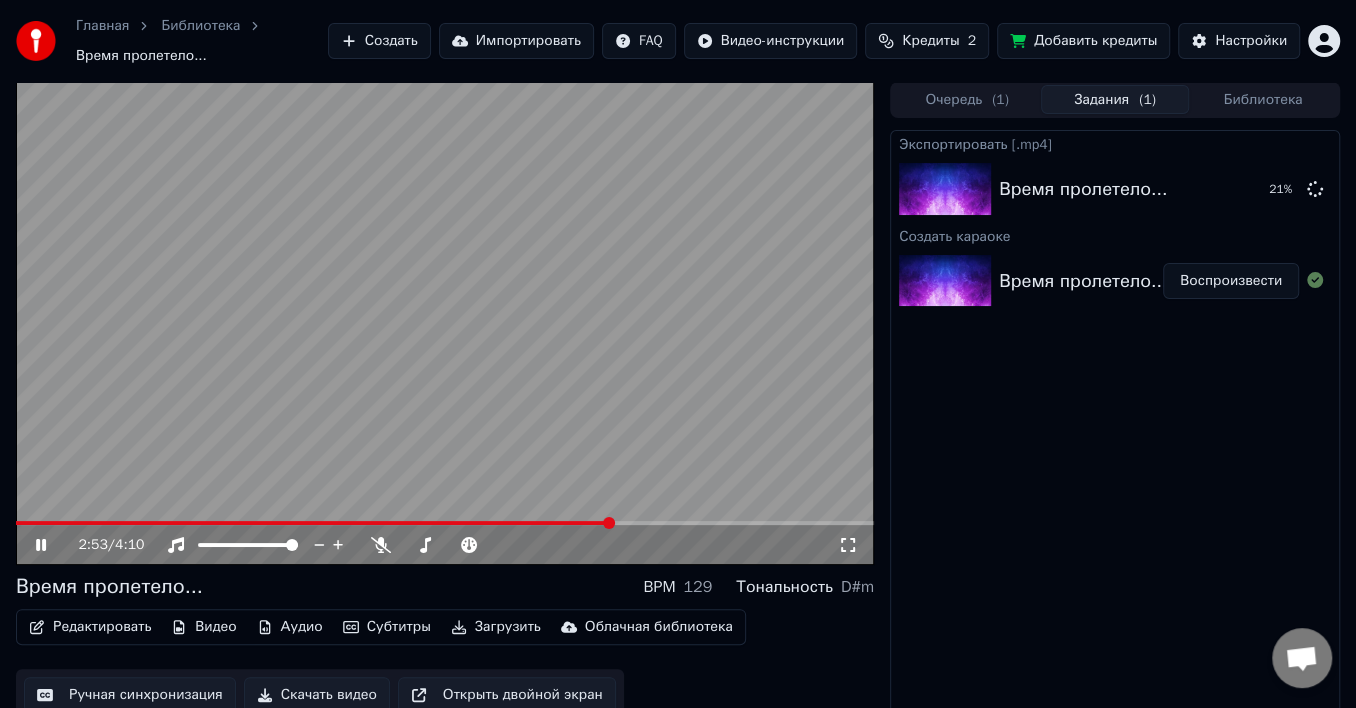click at bounding box center [445, 523] 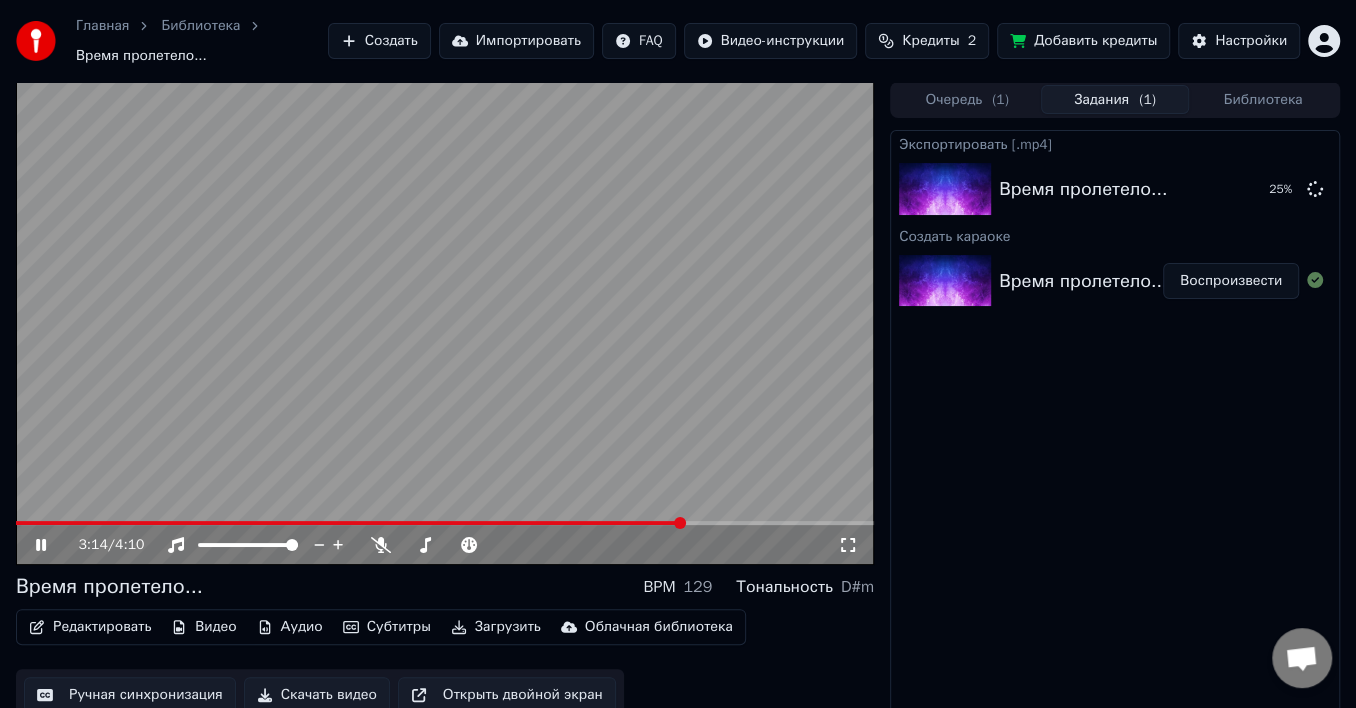 click at bounding box center [445, 523] 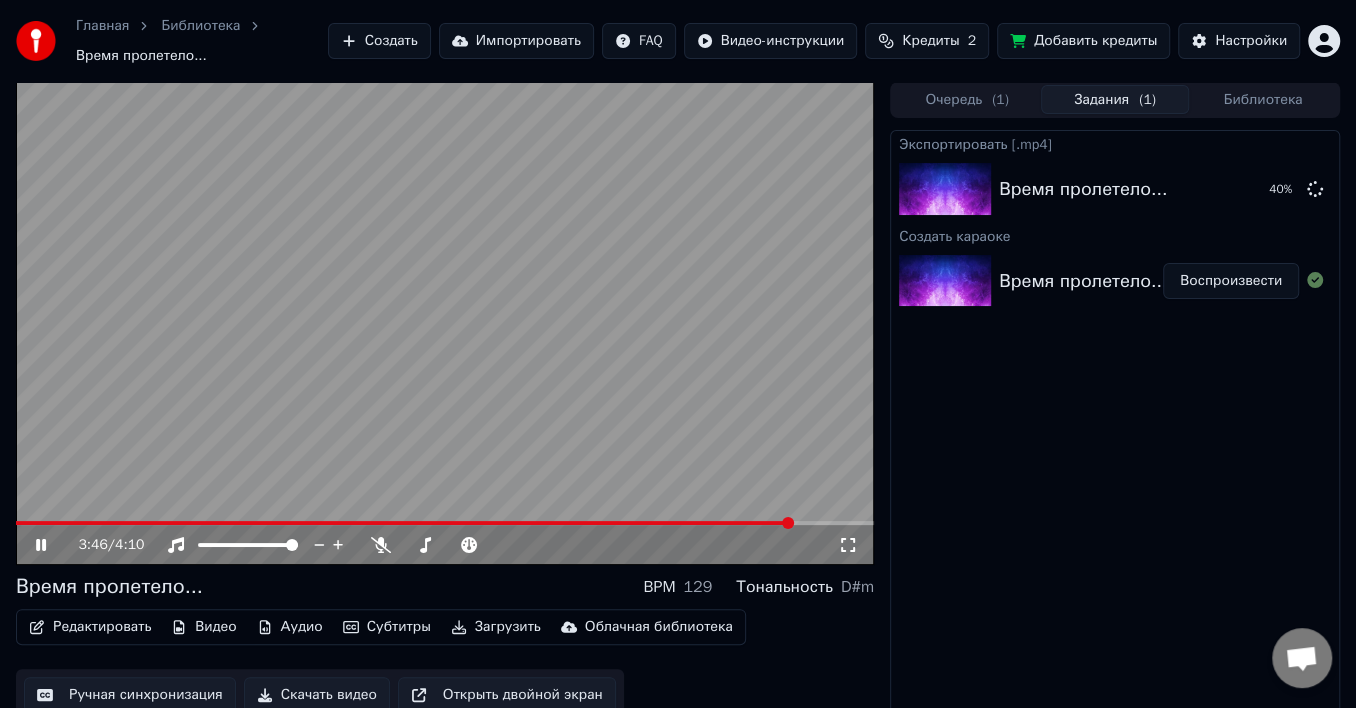 click on "3:46  /  4:10" at bounding box center (445, 545) 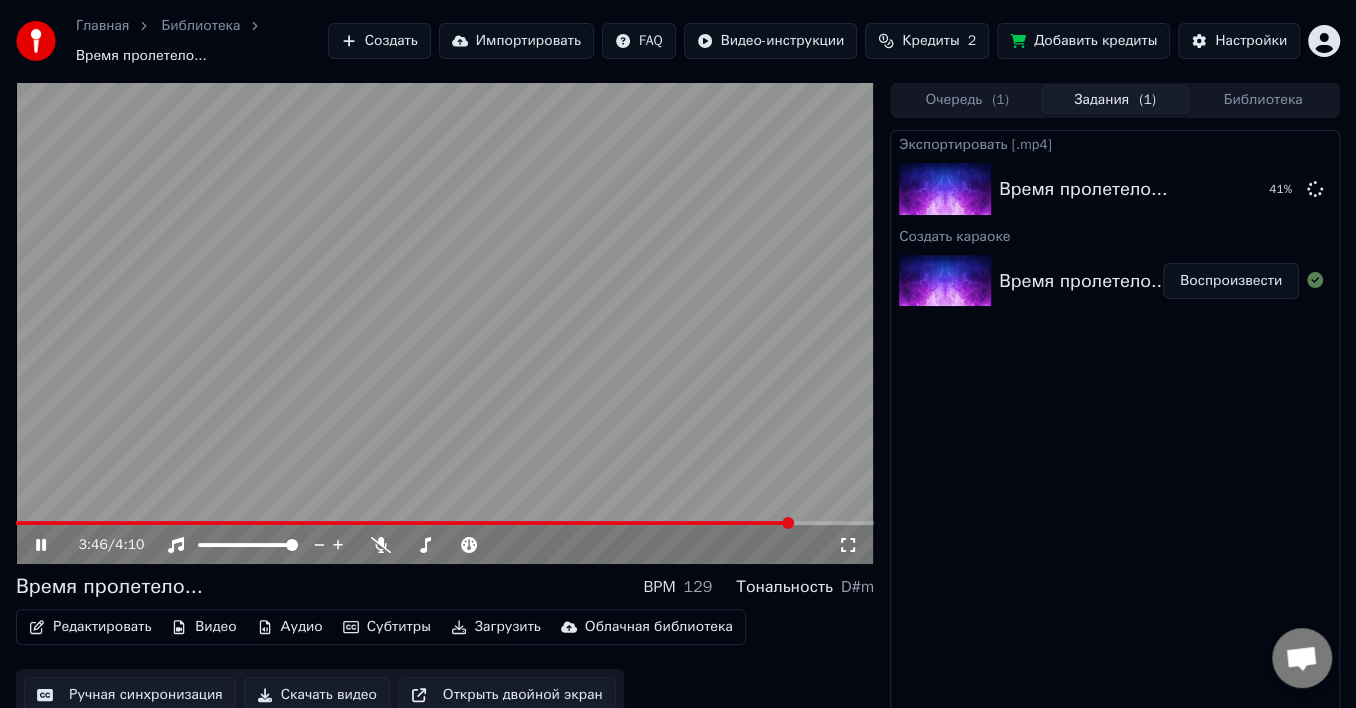 click at bounding box center (445, 523) 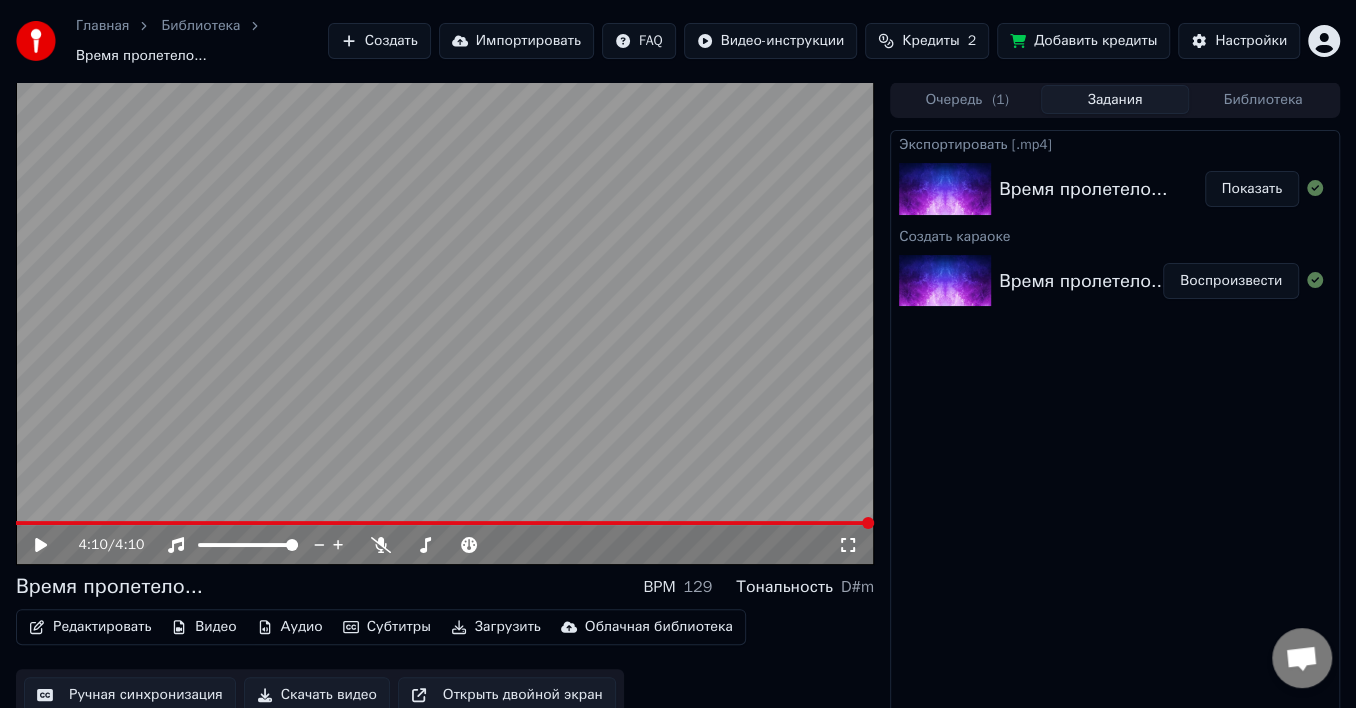 click on "Показать" at bounding box center [1252, 189] 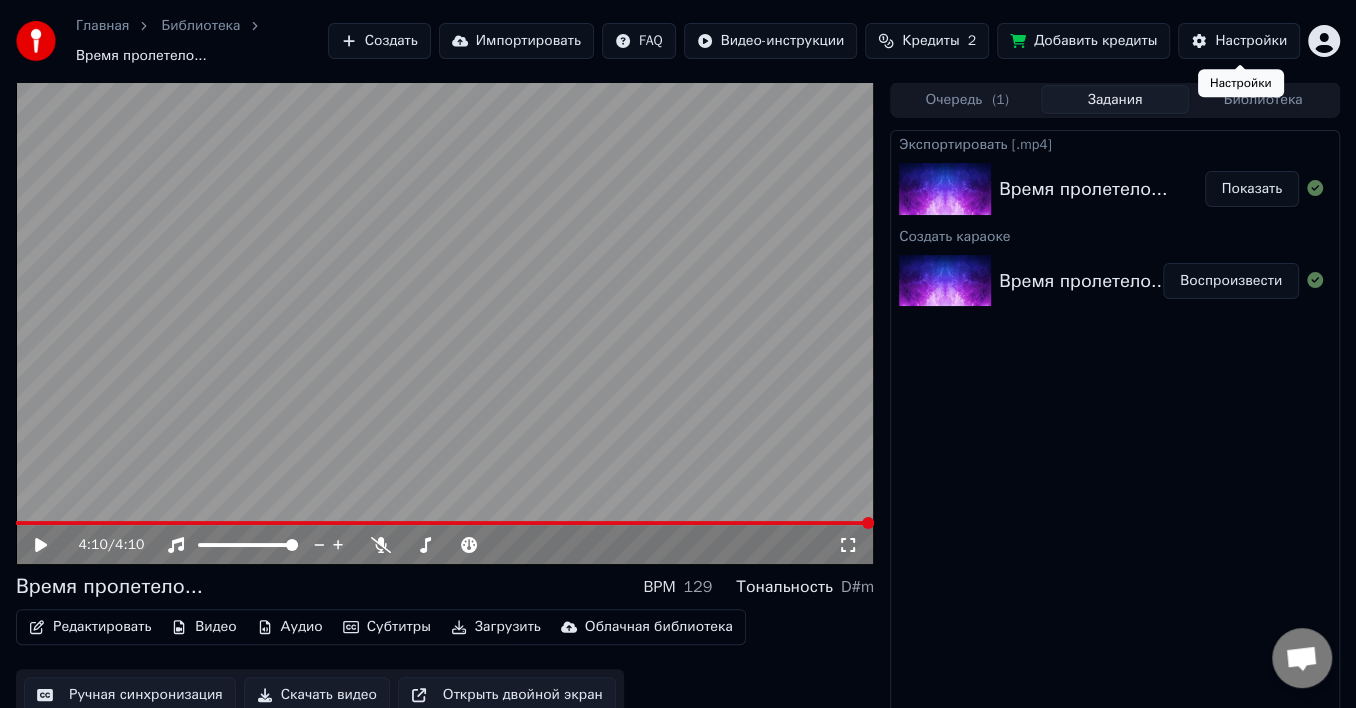 click on "Настройки" at bounding box center (1251, 41) 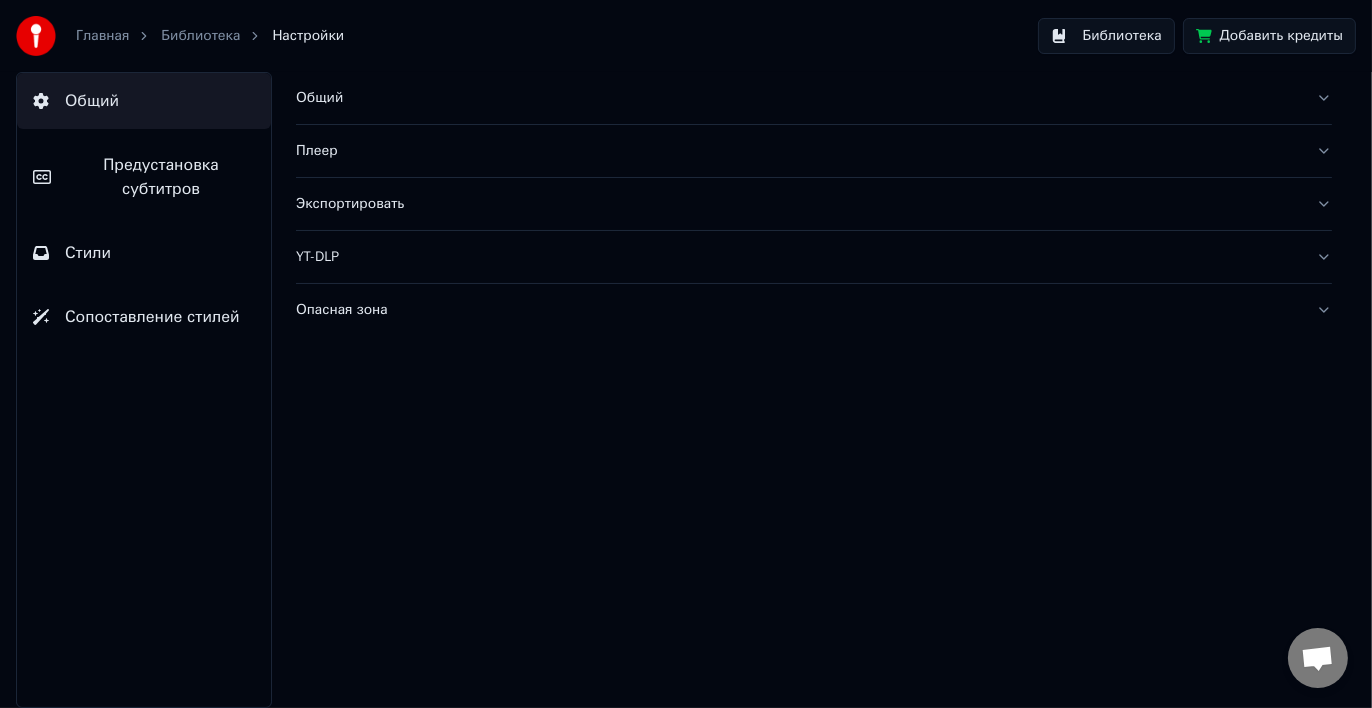 click on "Добавить кредиты" at bounding box center (1269, 36) 